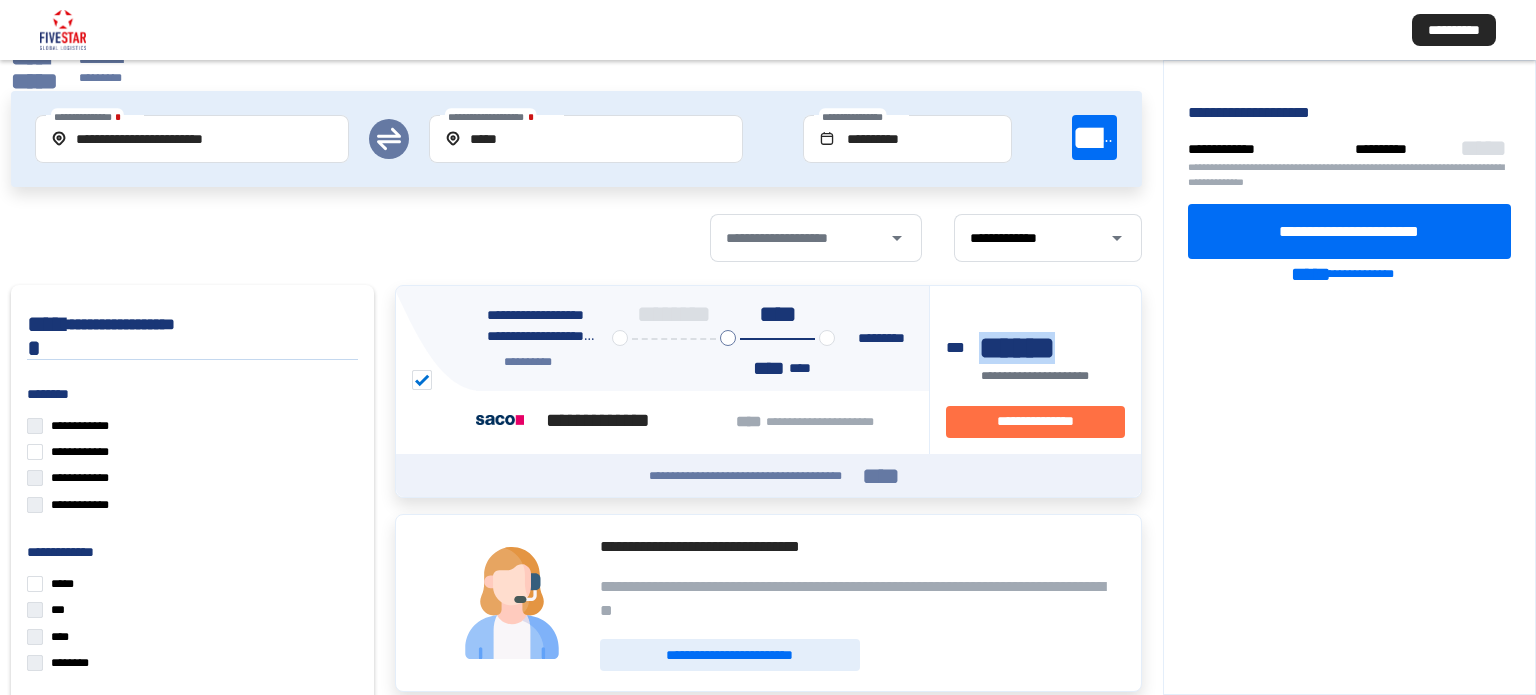 scroll, scrollTop: 0, scrollLeft: 0, axis: both 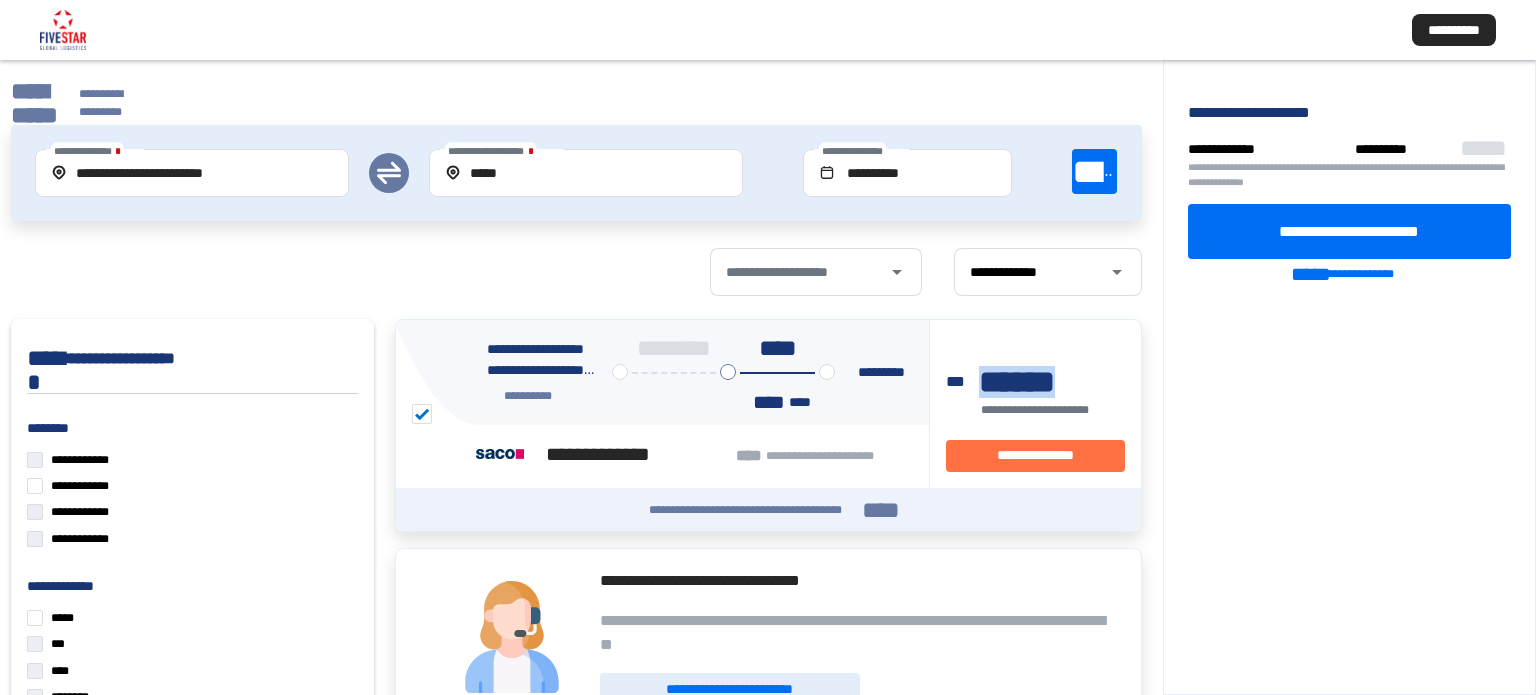 click on "**********" at bounding box center [77, 103] 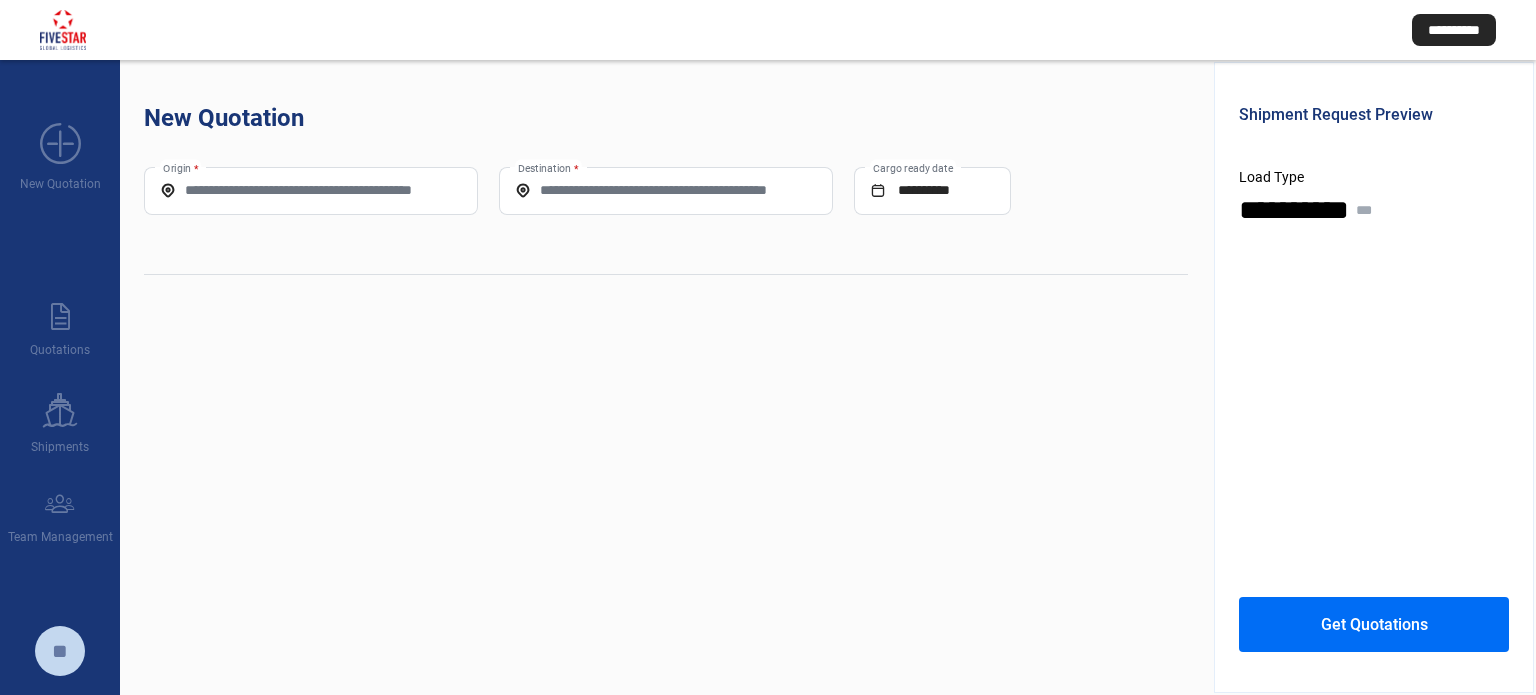 drag, startPoint x: 314, startPoint y: 212, endPoint x: 304, endPoint y: 185, distance: 28.79236 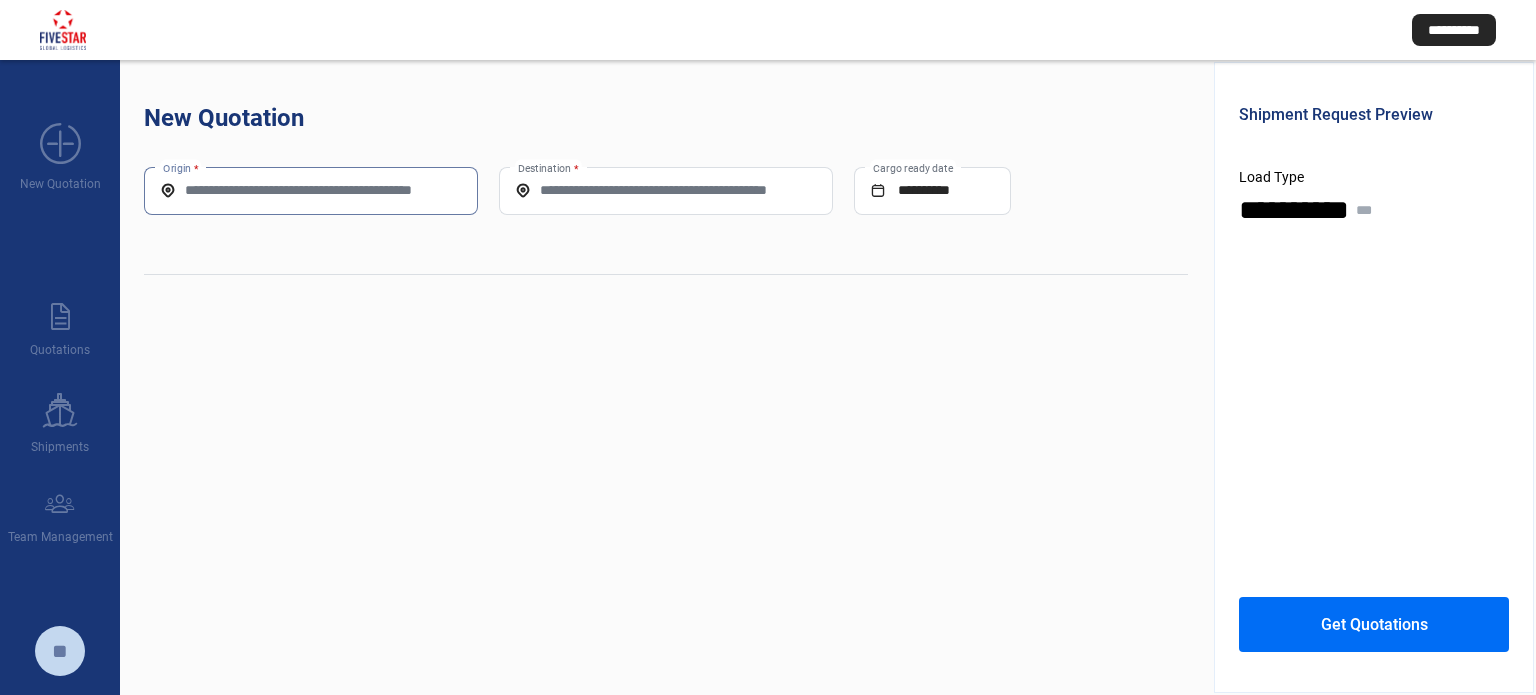 click on "Origin *" at bounding box center [311, 190] 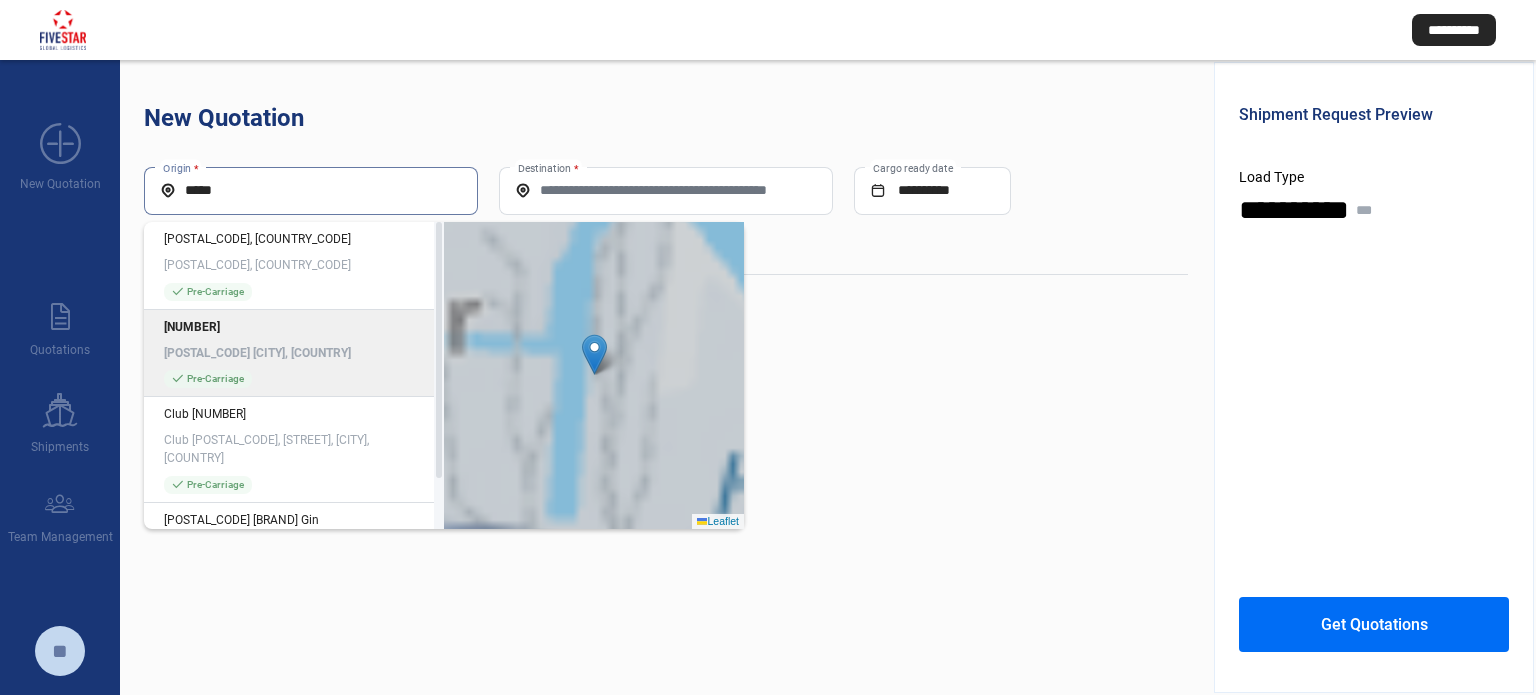 type on "*****" 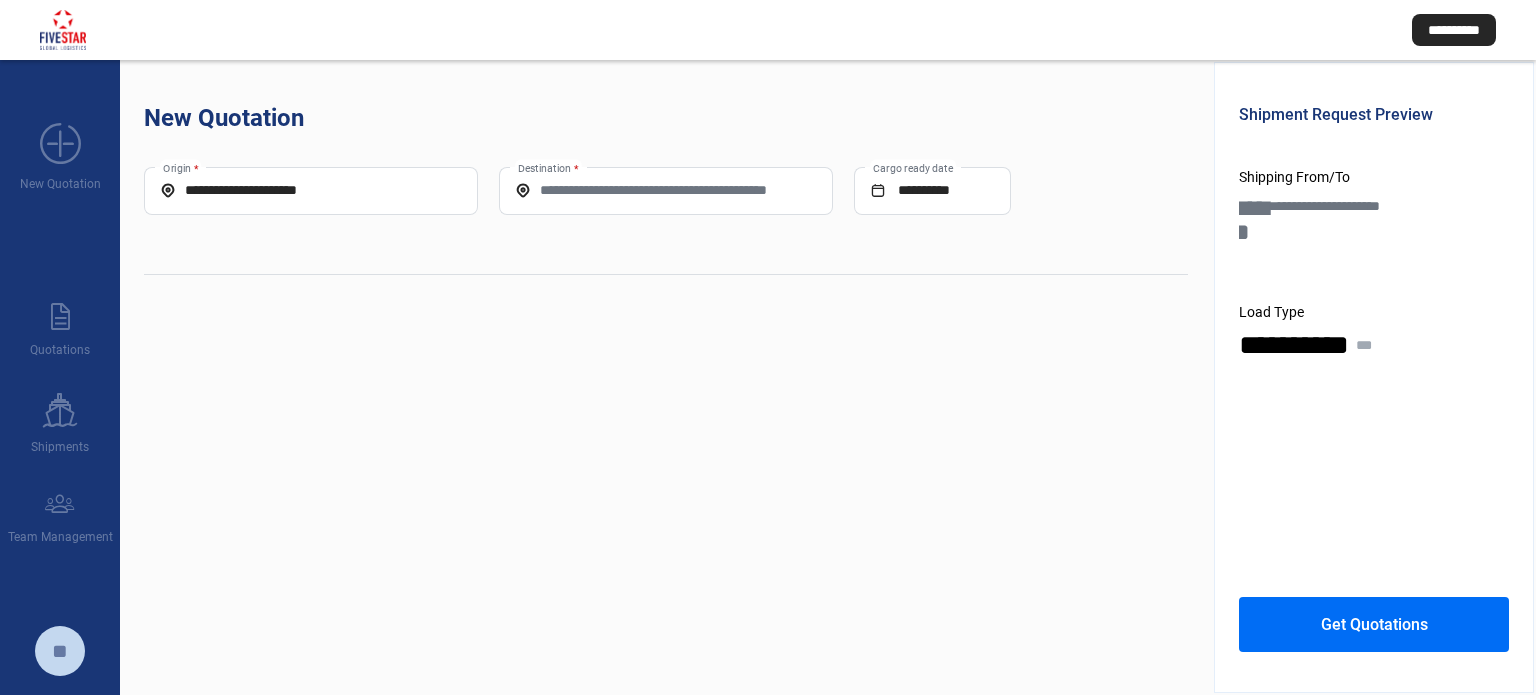 click on "Destination *" at bounding box center [666, 191] 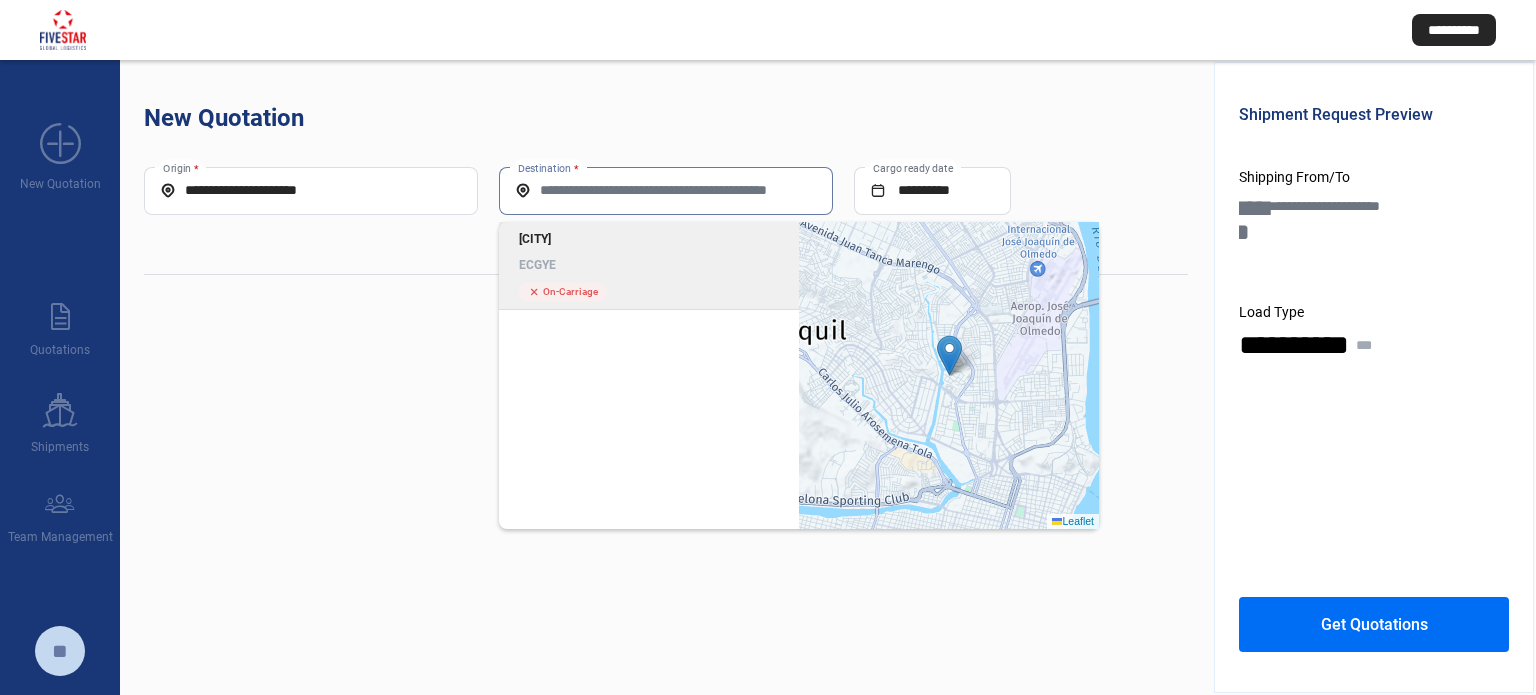 click on "Destination *" at bounding box center [666, 190] 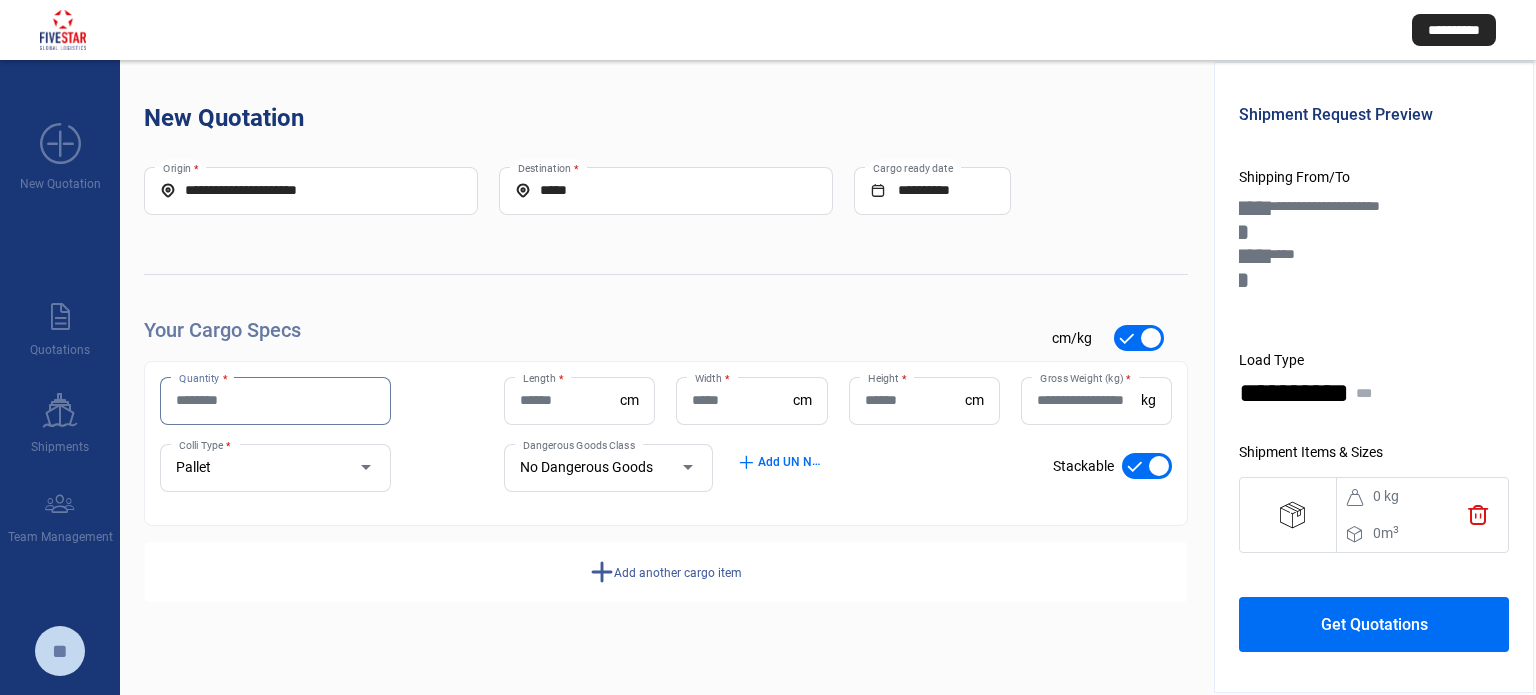 click on "Quantity *" at bounding box center (275, 400) 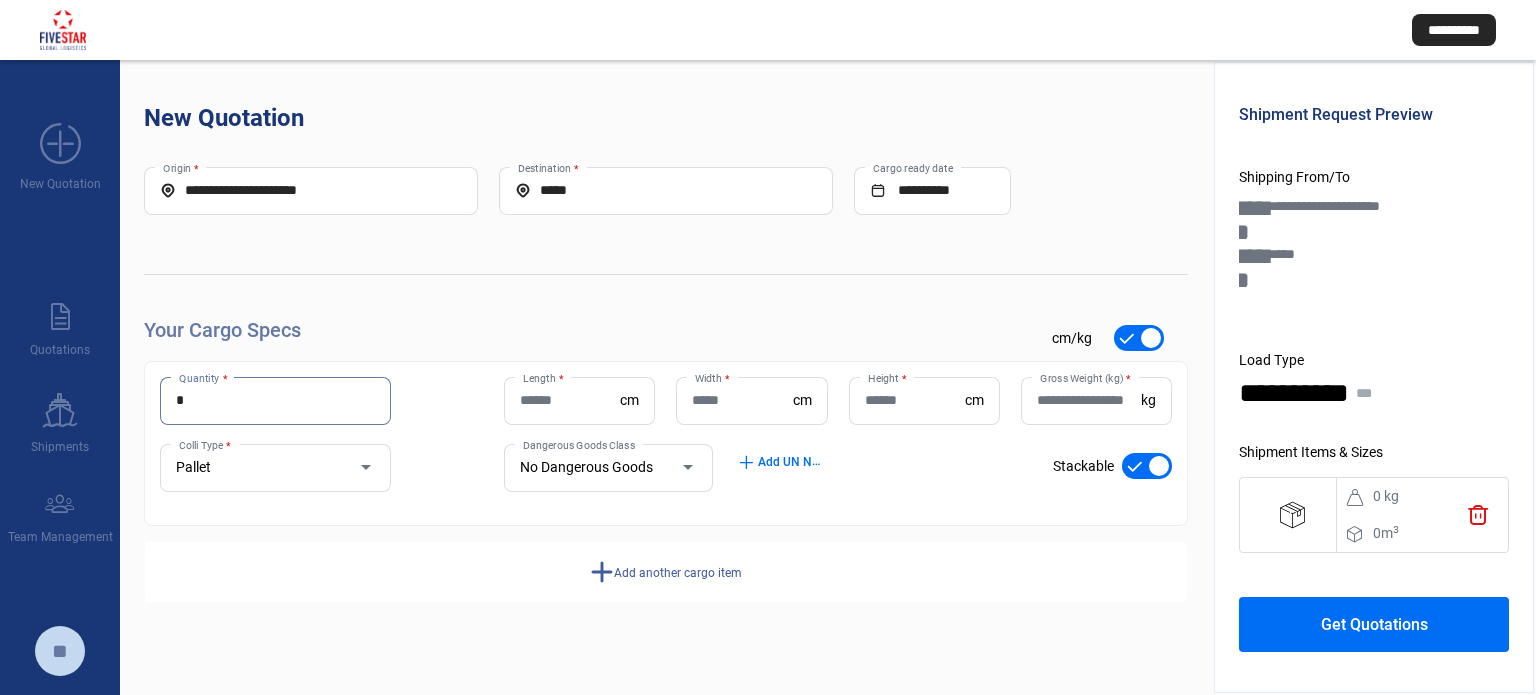 type on "*" 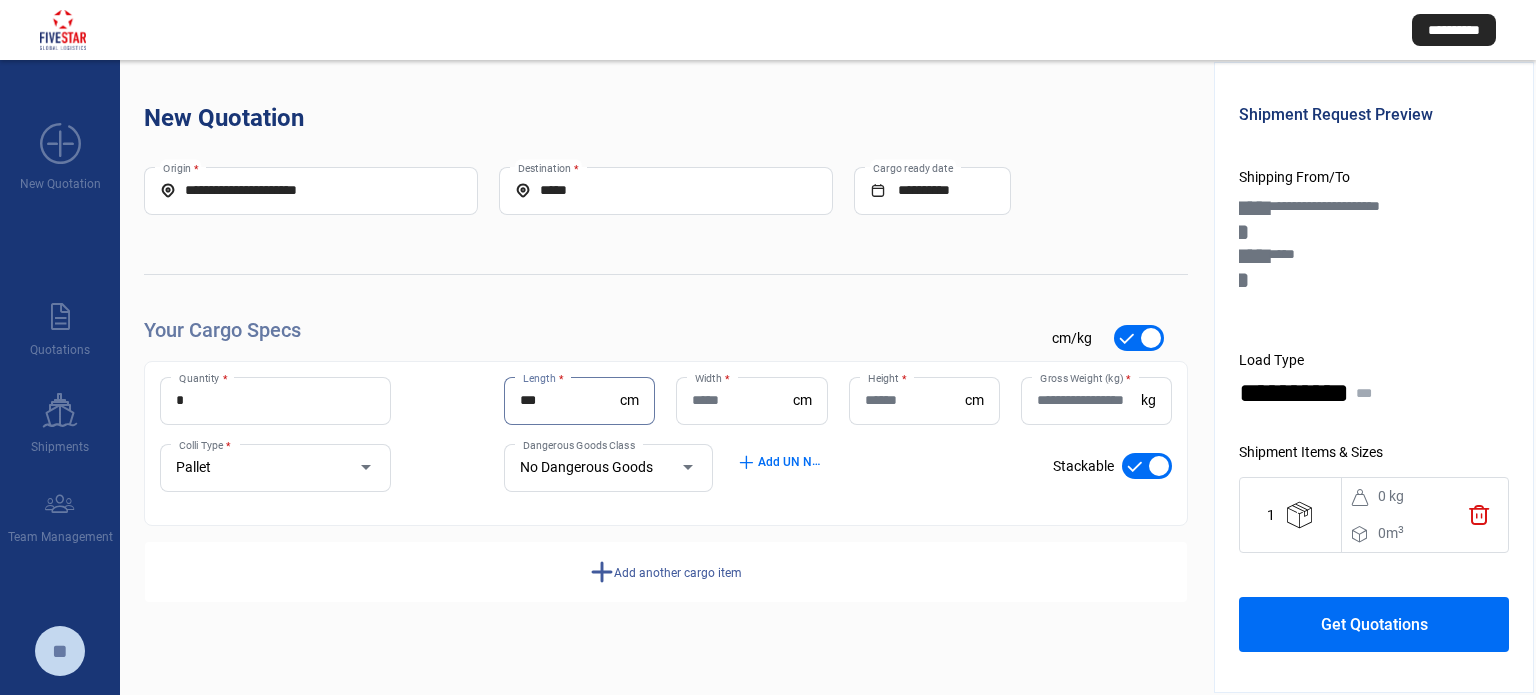 type on "***" 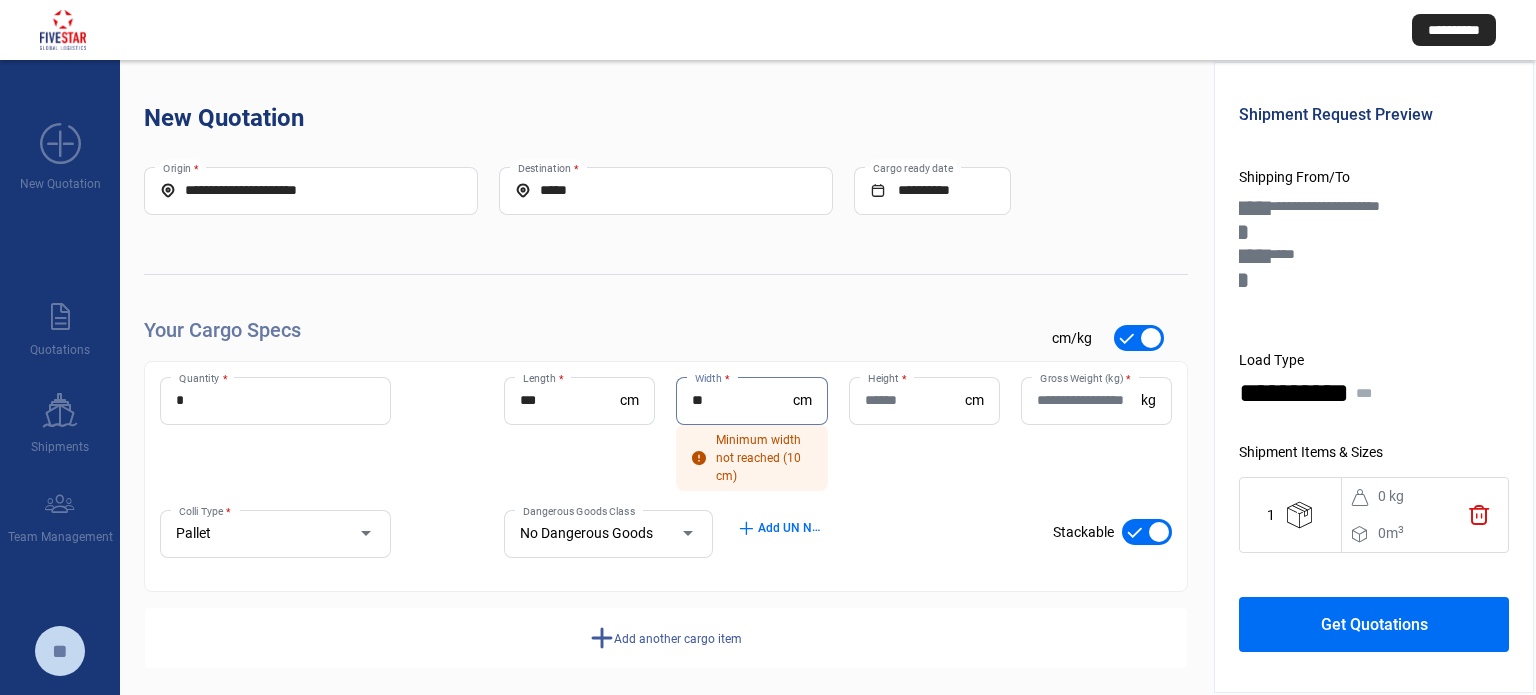 type on "**" 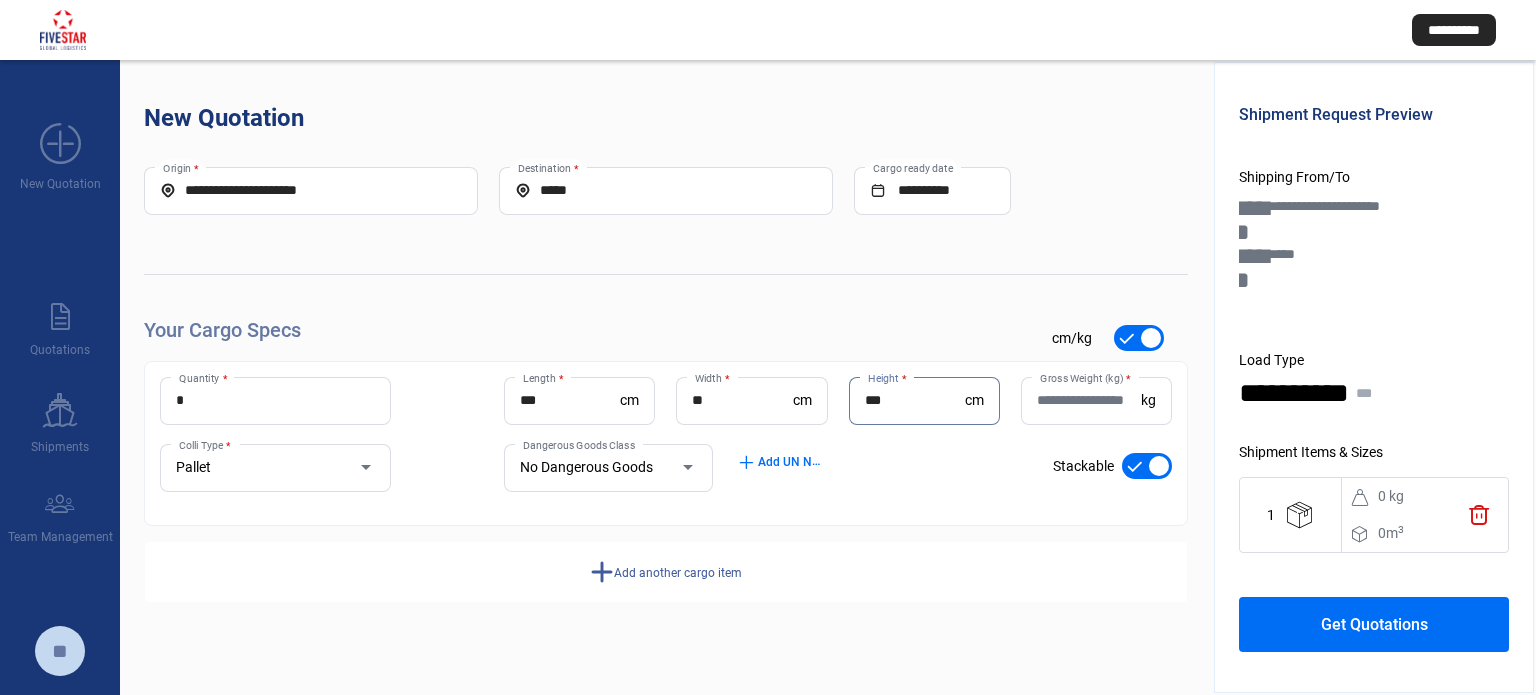 type on "***" 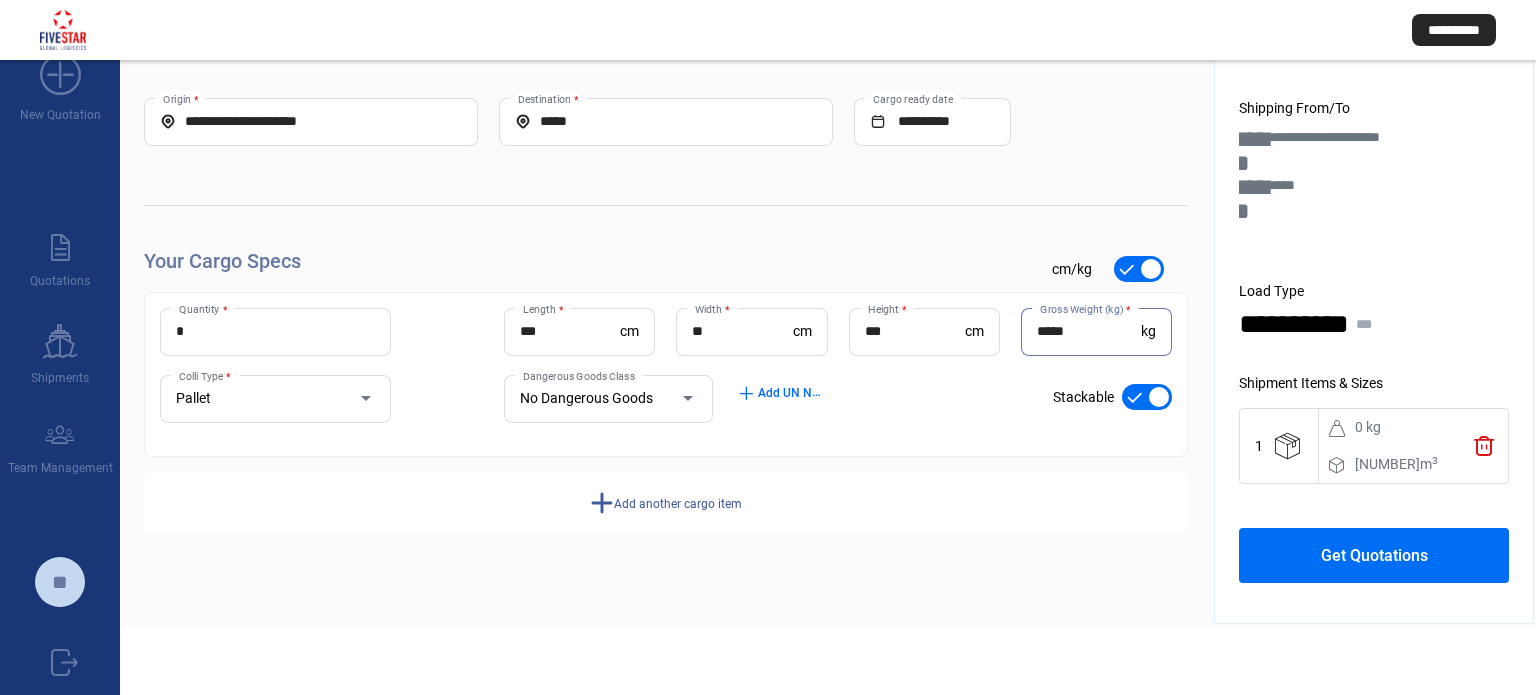 scroll, scrollTop: 100, scrollLeft: 0, axis: vertical 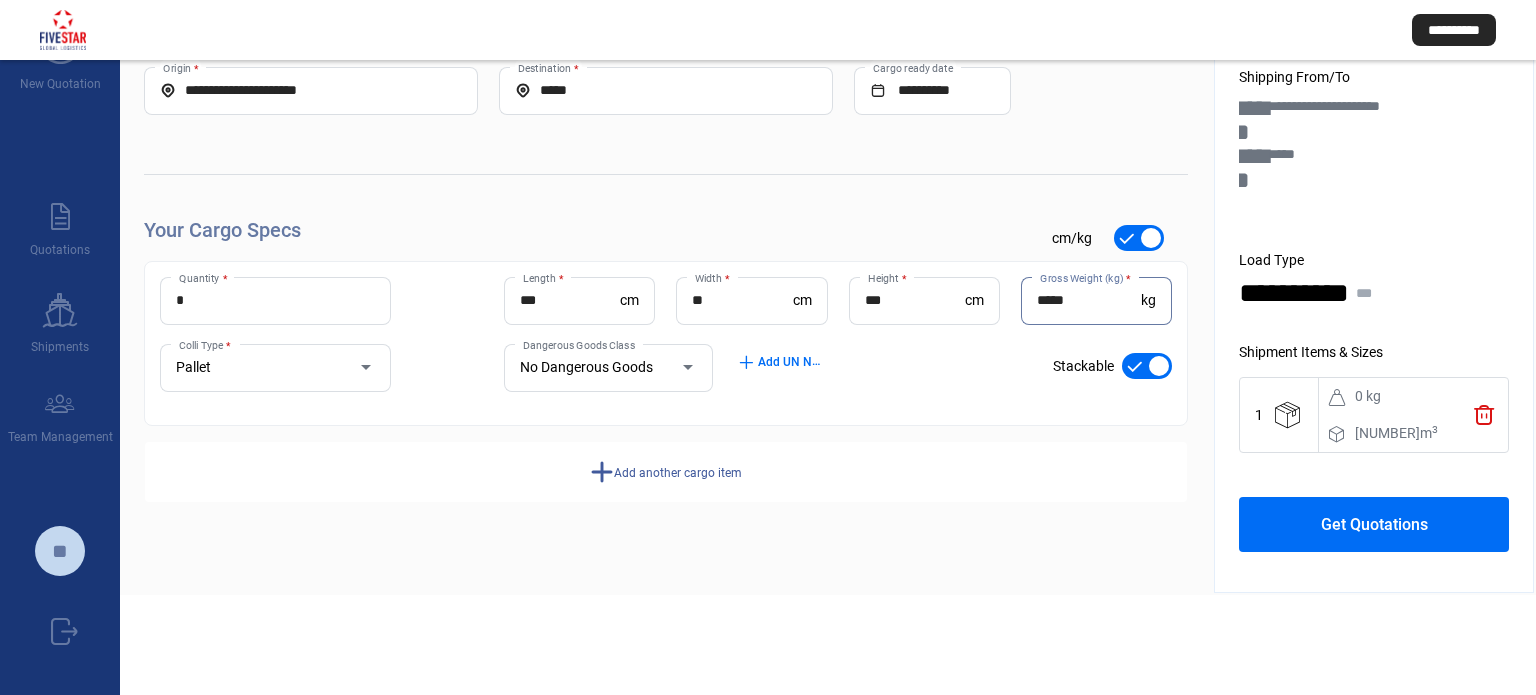 type on "*****" 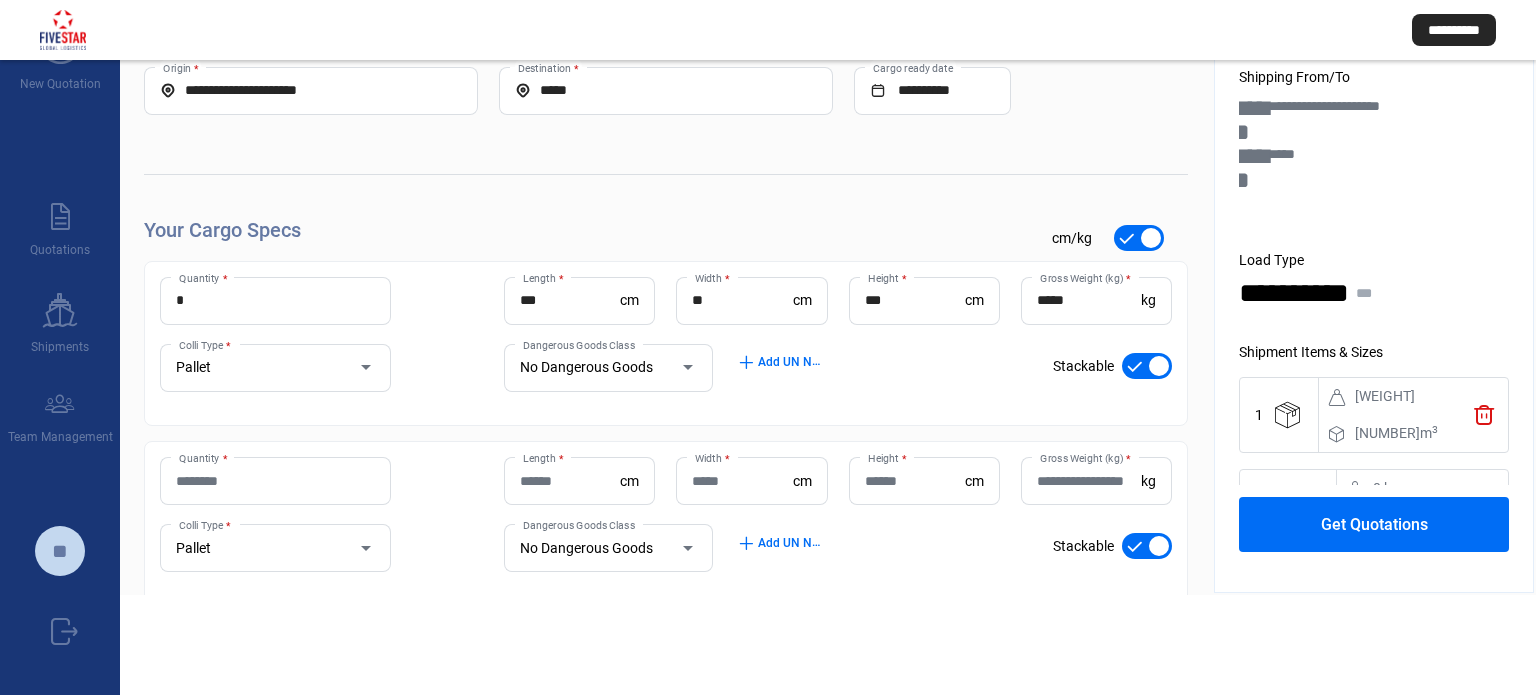 click on "Quantity *" at bounding box center [275, 481] 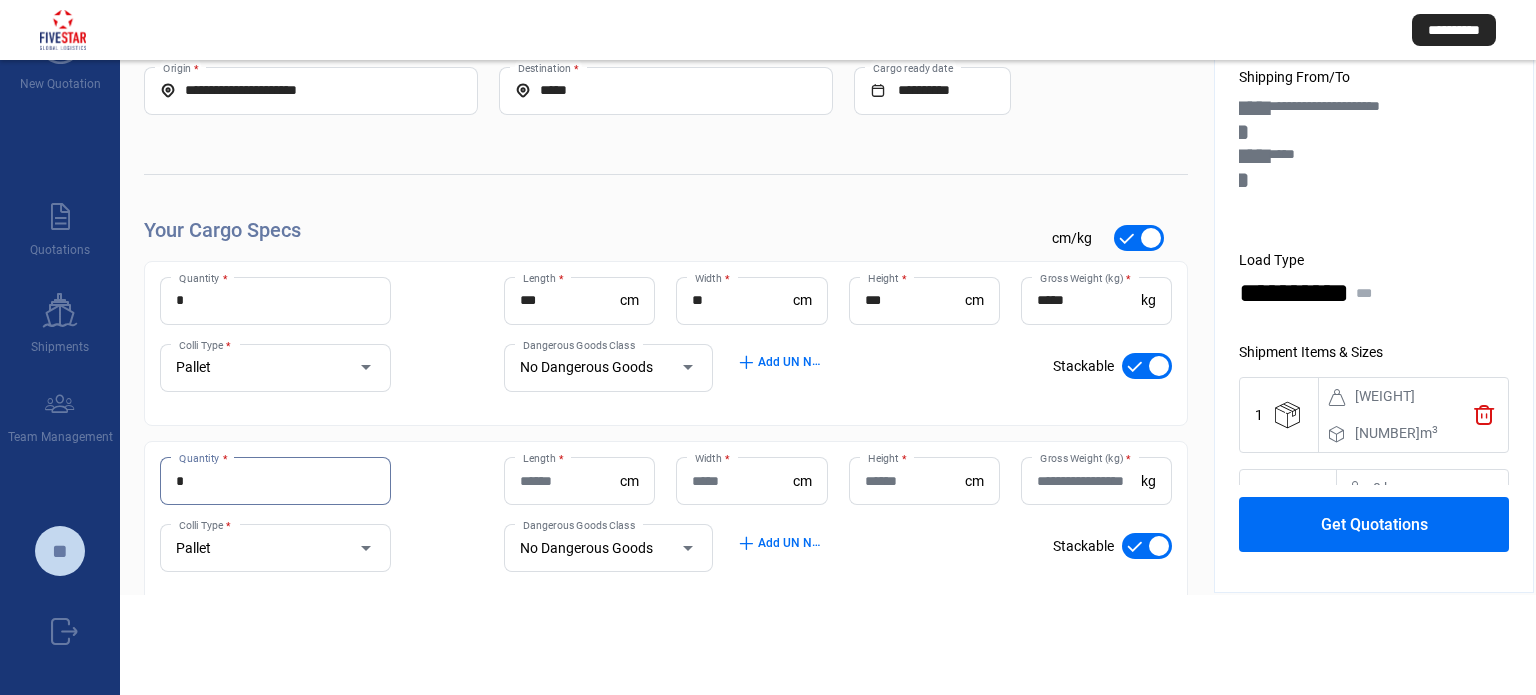 type on "*" 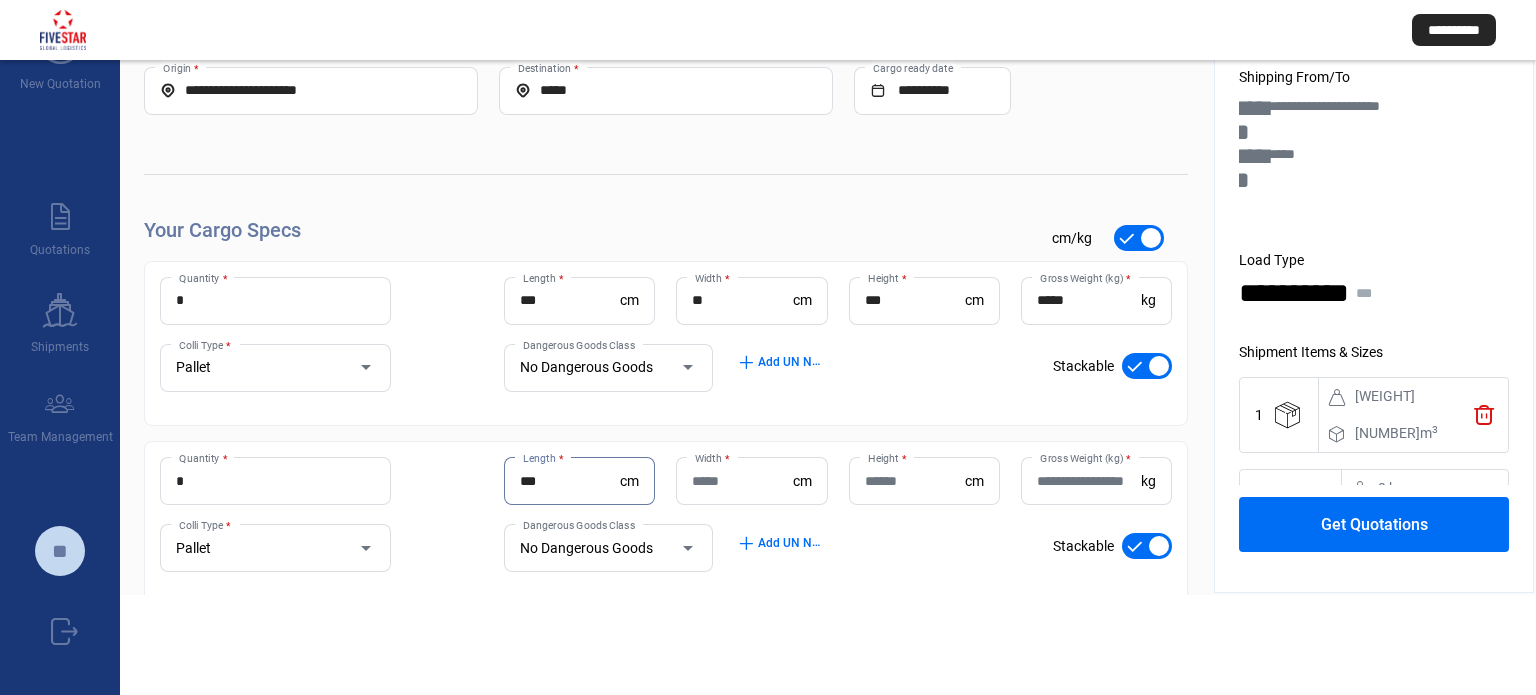 type on "***" 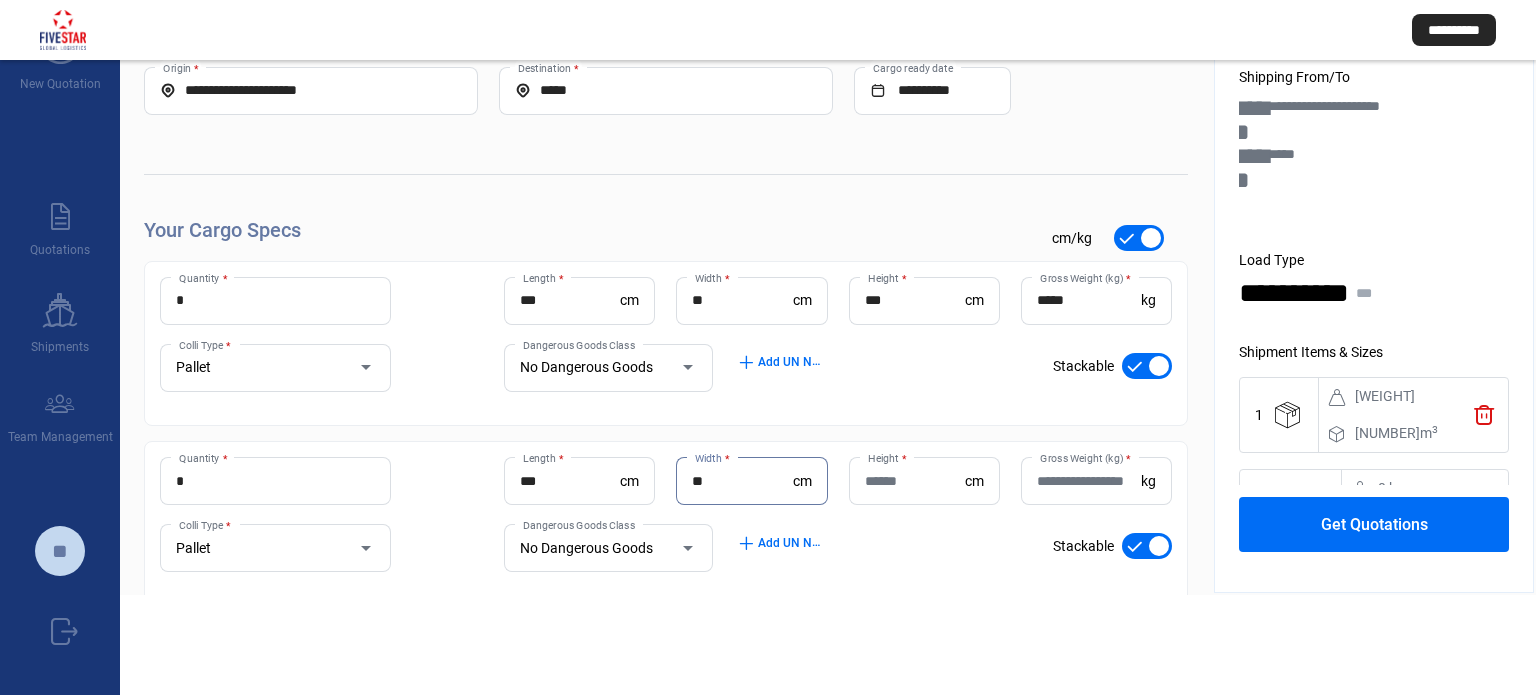type on "**" 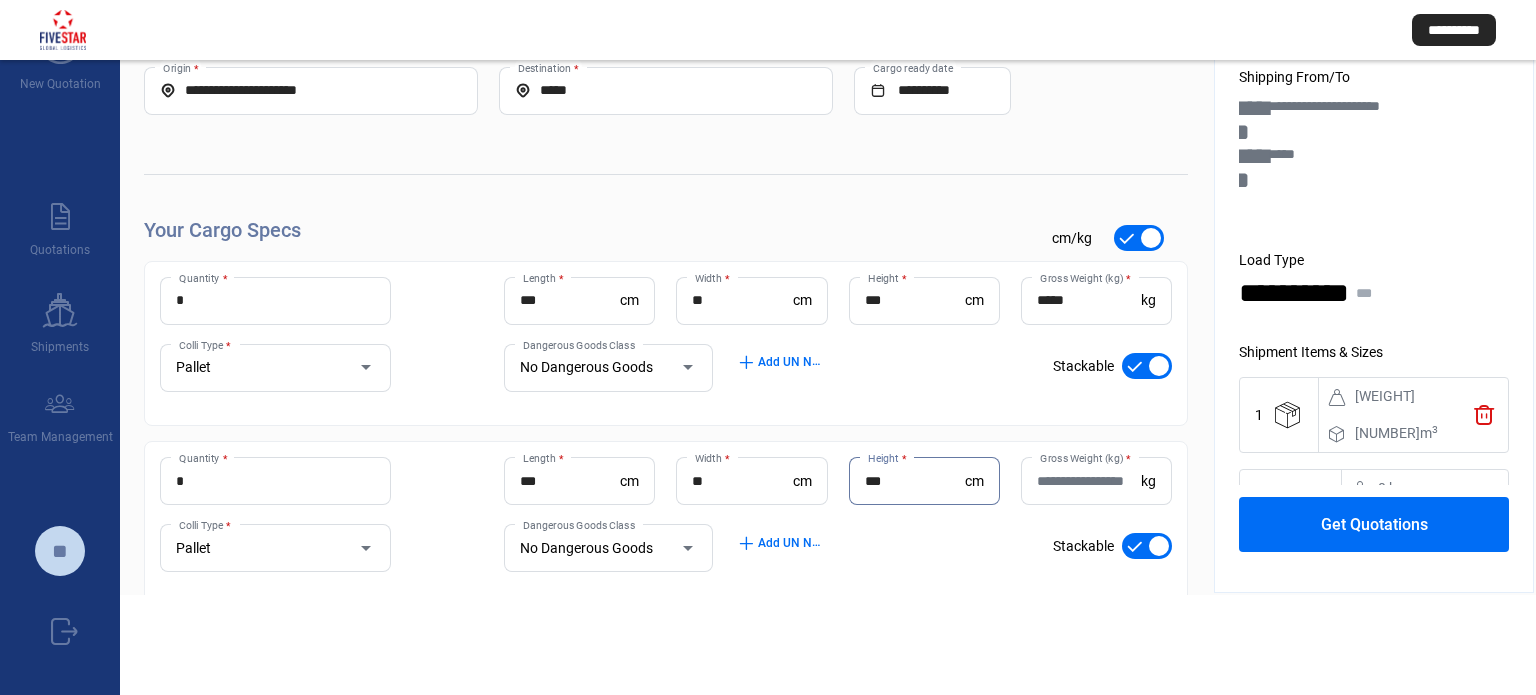 type on "***" 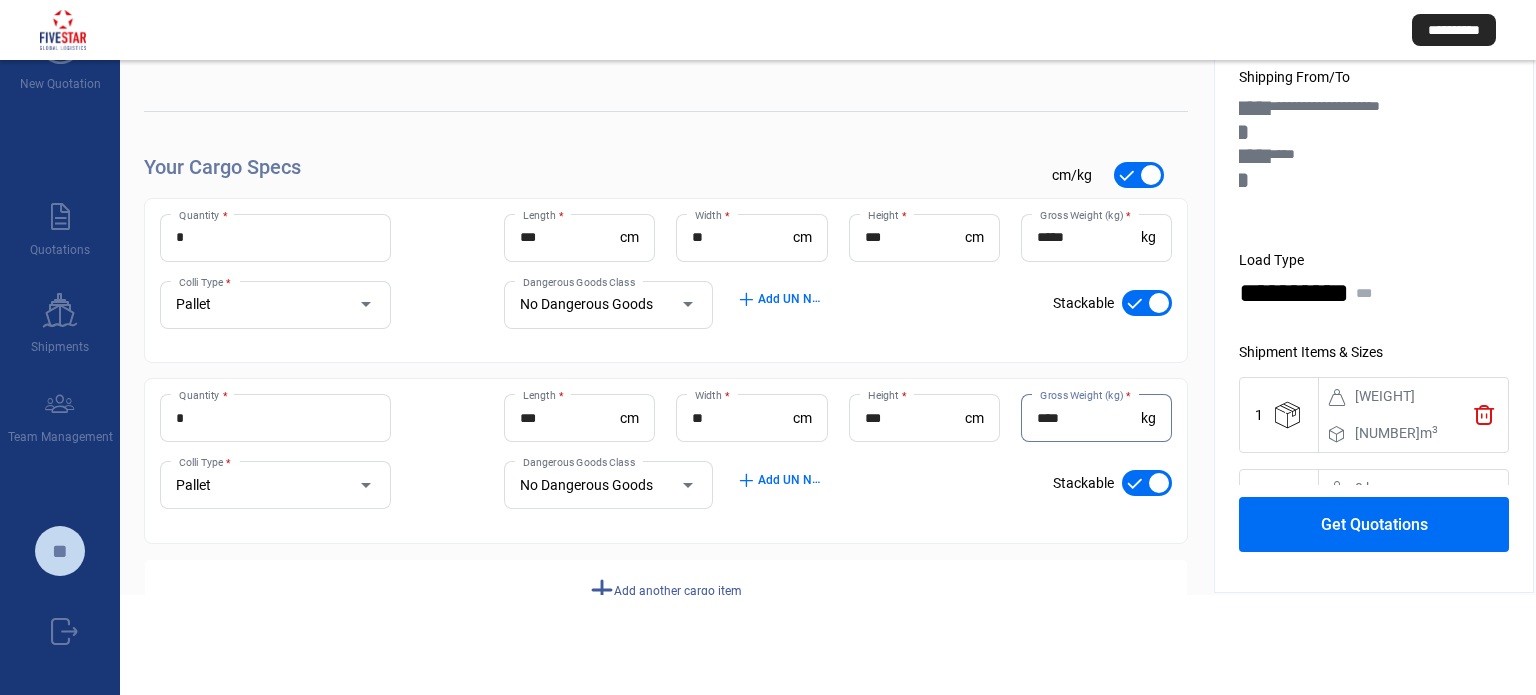 scroll, scrollTop: 128, scrollLeft: 0, axis: vertical 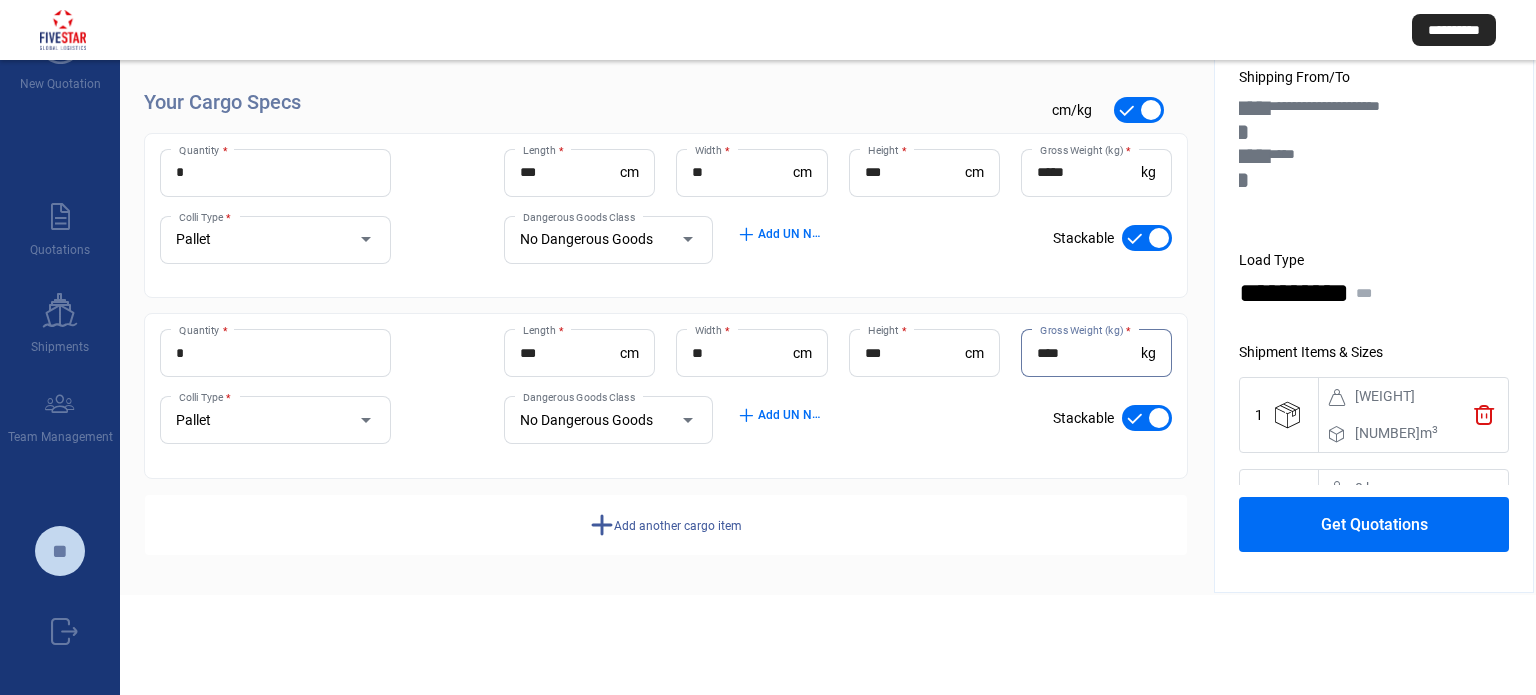 type on "****" 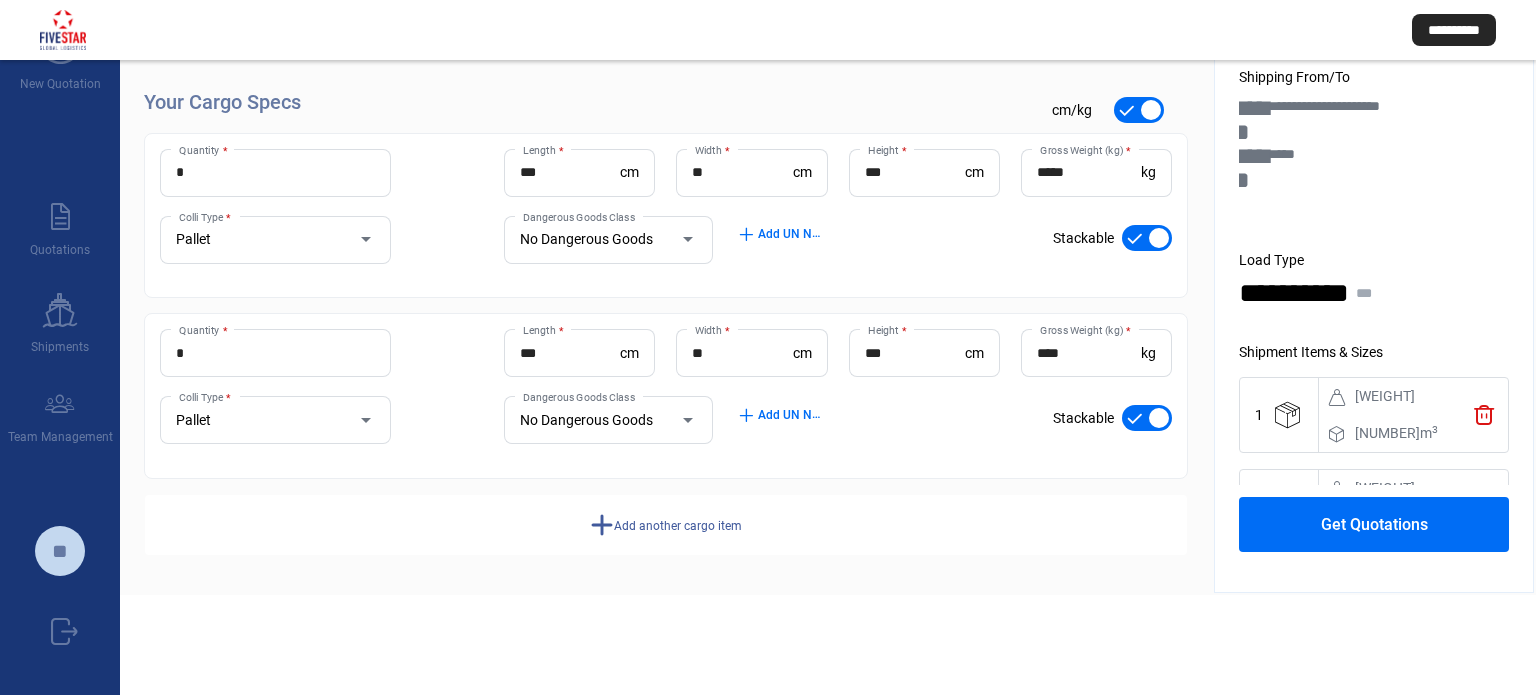 click on "Add another cargo item" at bounding box center (678, 525) 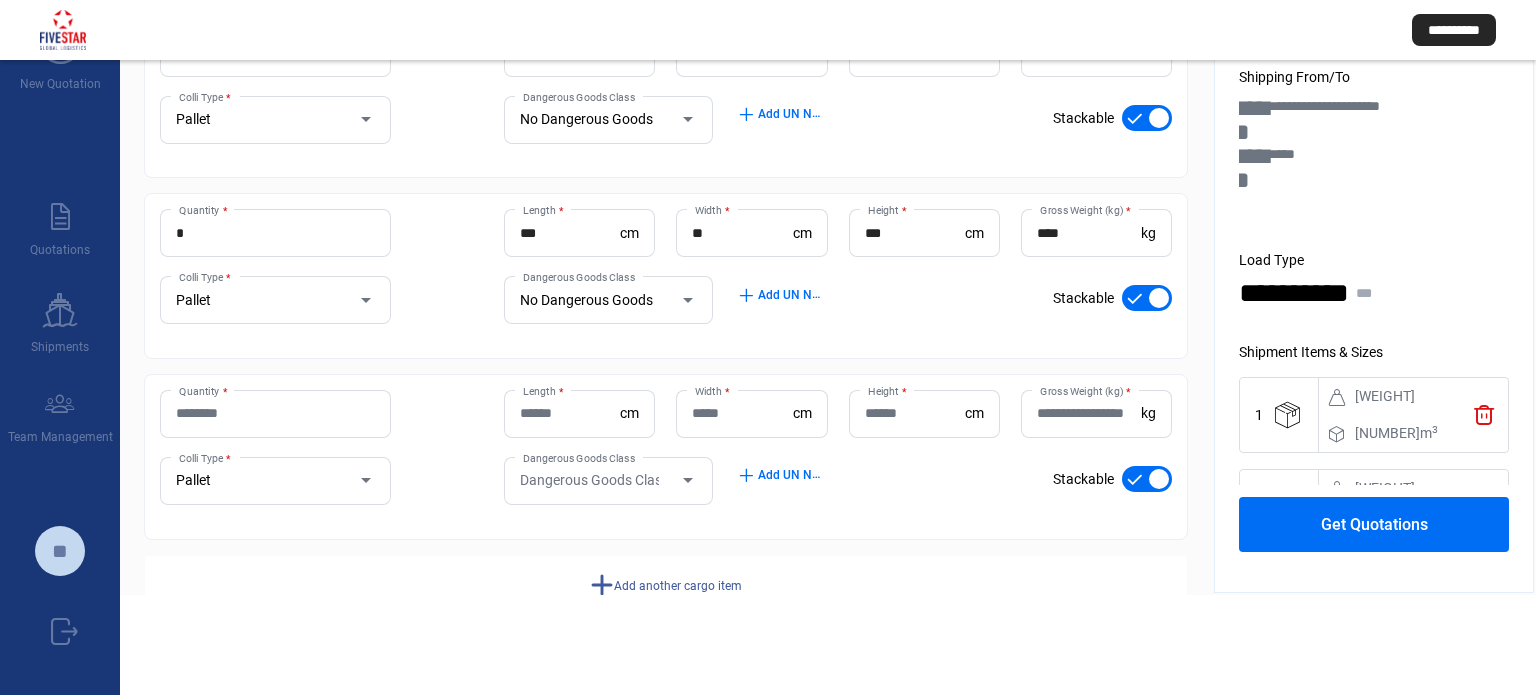 scroll, scrollTop: 308, scrollLeft: 0, axis: vertical 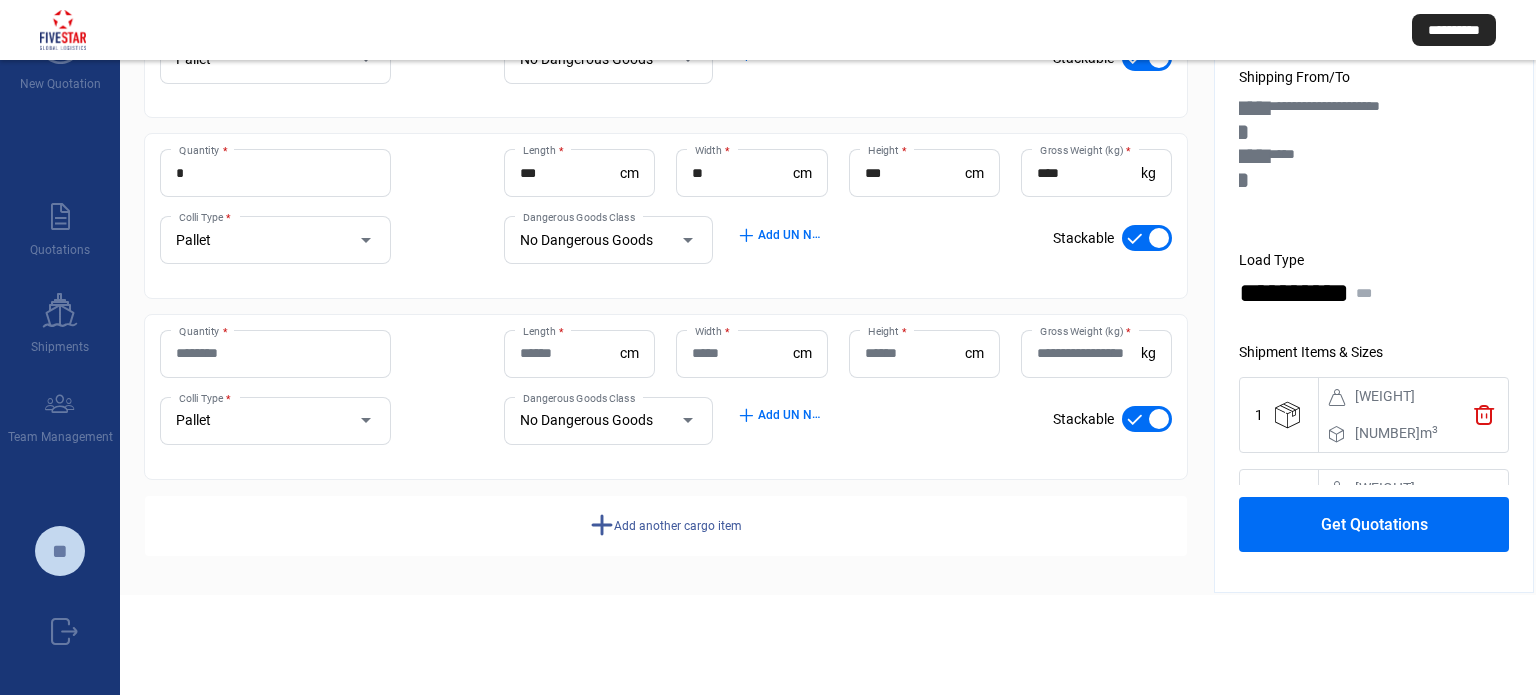 click on "Quantity *" at bounding box center [275, 354] 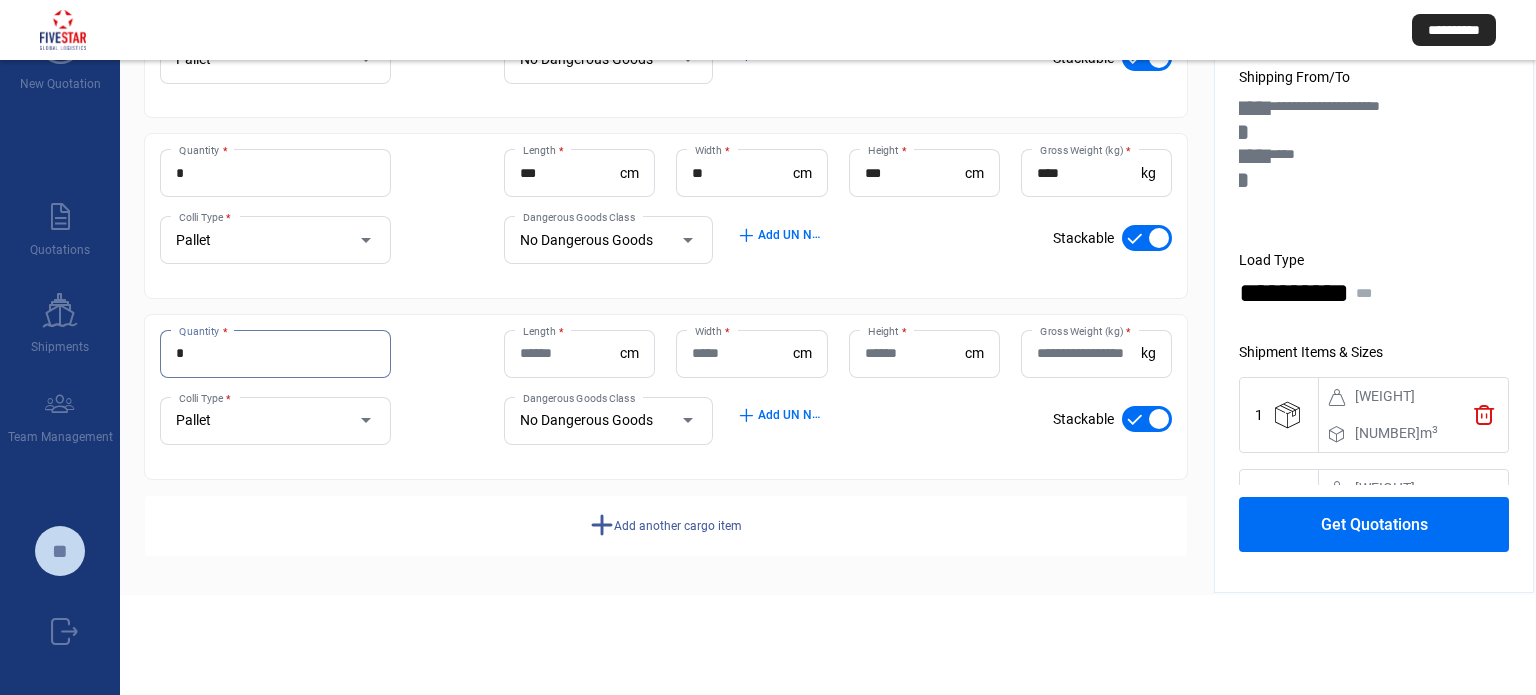 type on "*" 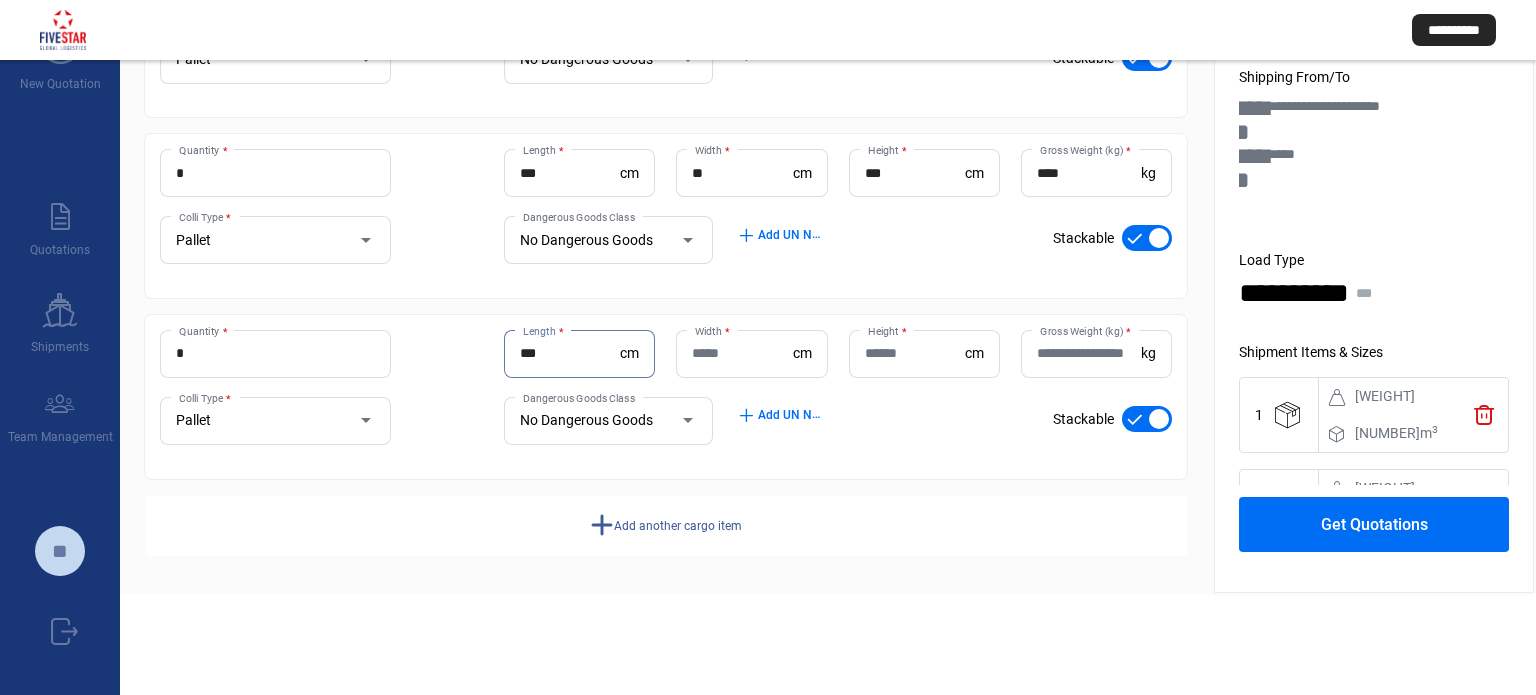 type on "***" 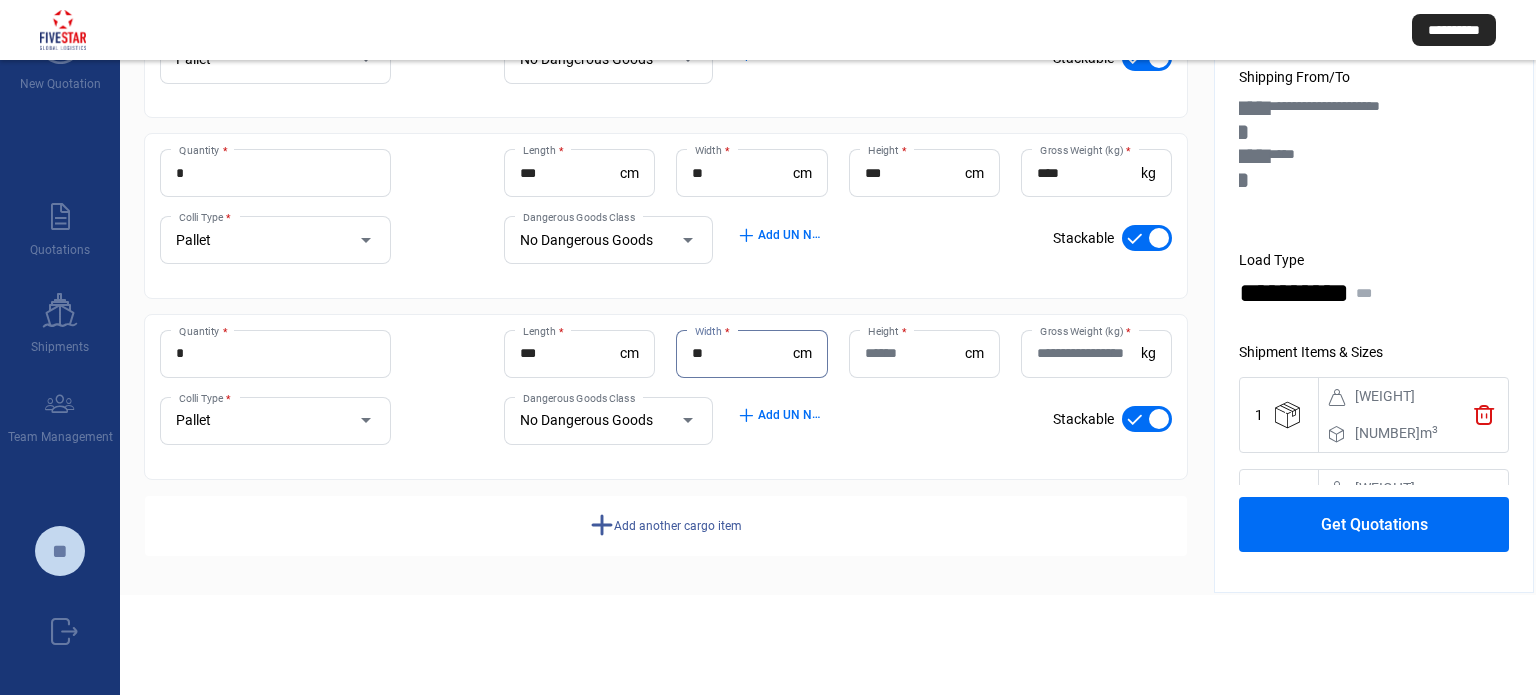 type on "**" 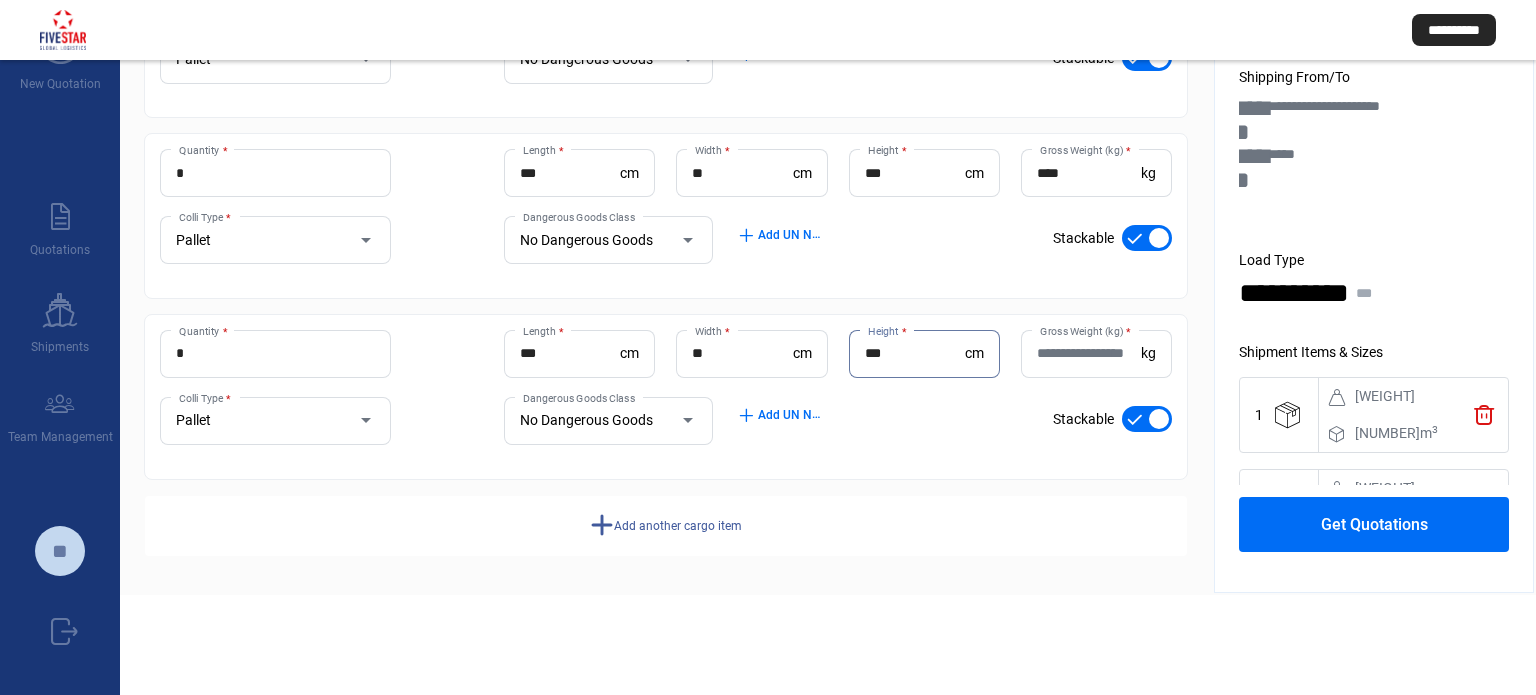 type on "***" 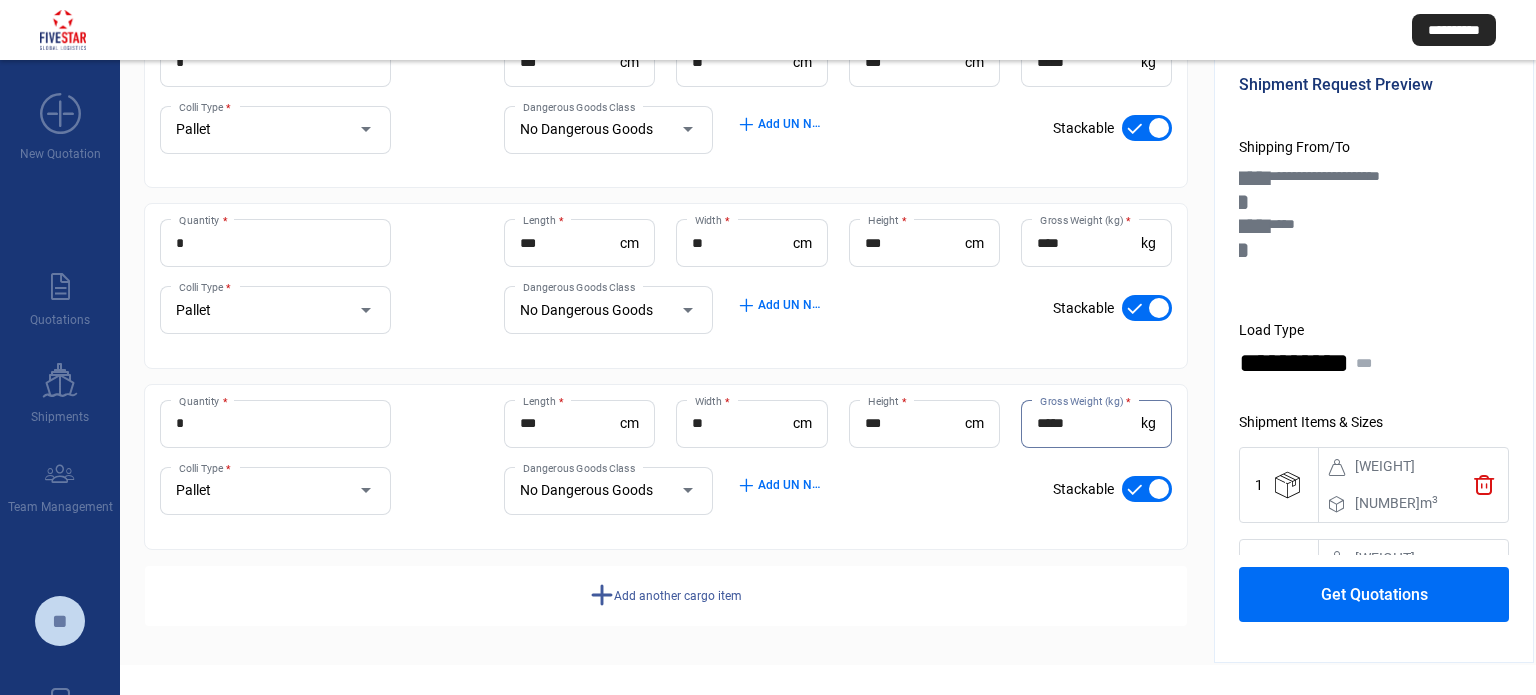 scroll, scrollTop: 0, scrollLeft: 0, axis: both 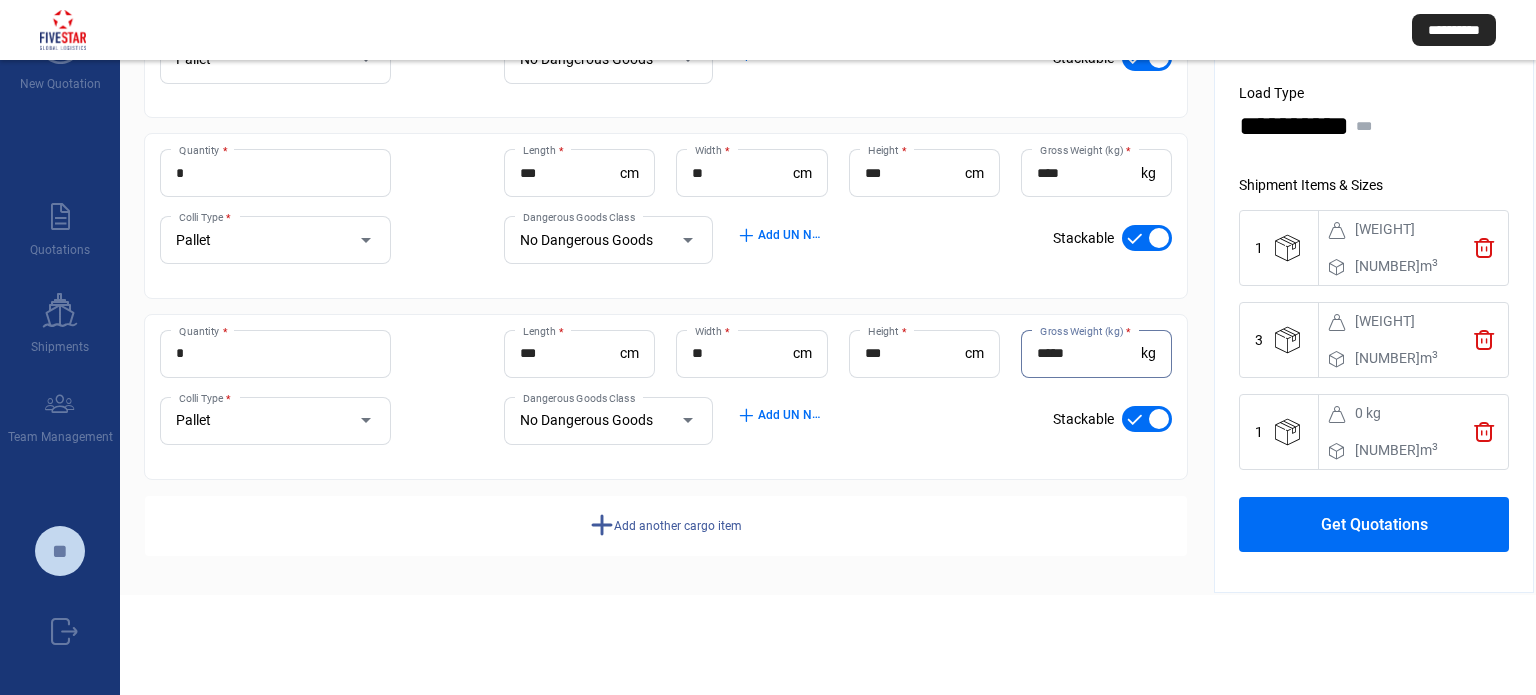 type on "*****" 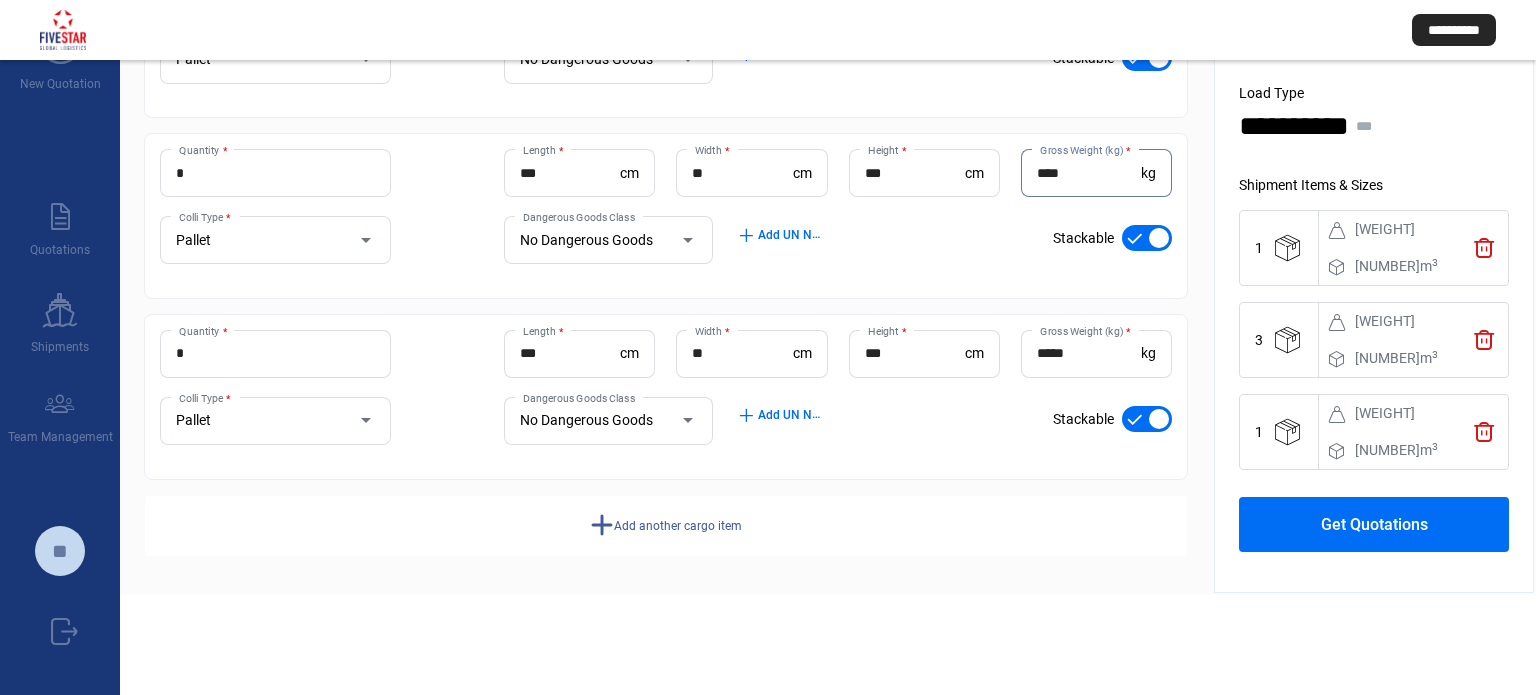 drag, startPoint x: 1077, startPoint y: 170, endPoint x: 1031, endPoint y: 168, distance: 46.043457 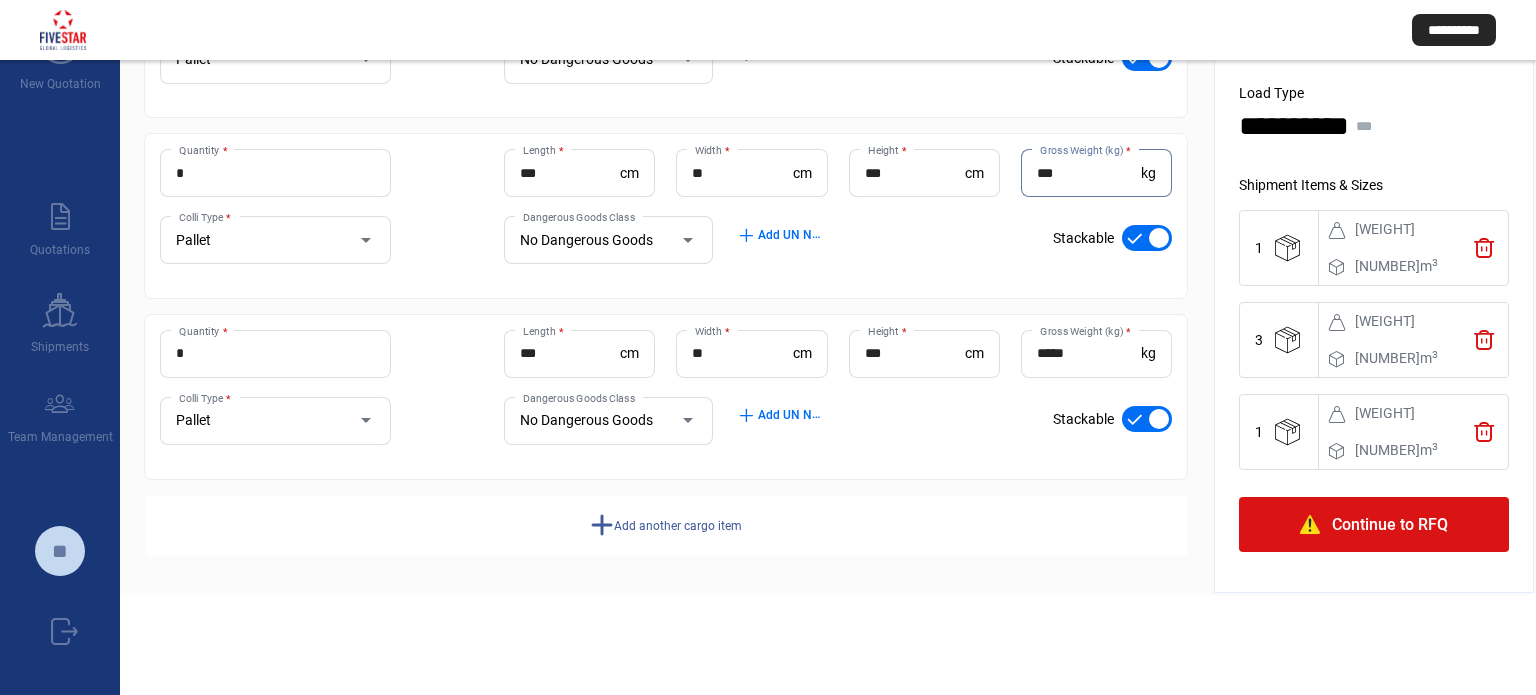 type on "***" 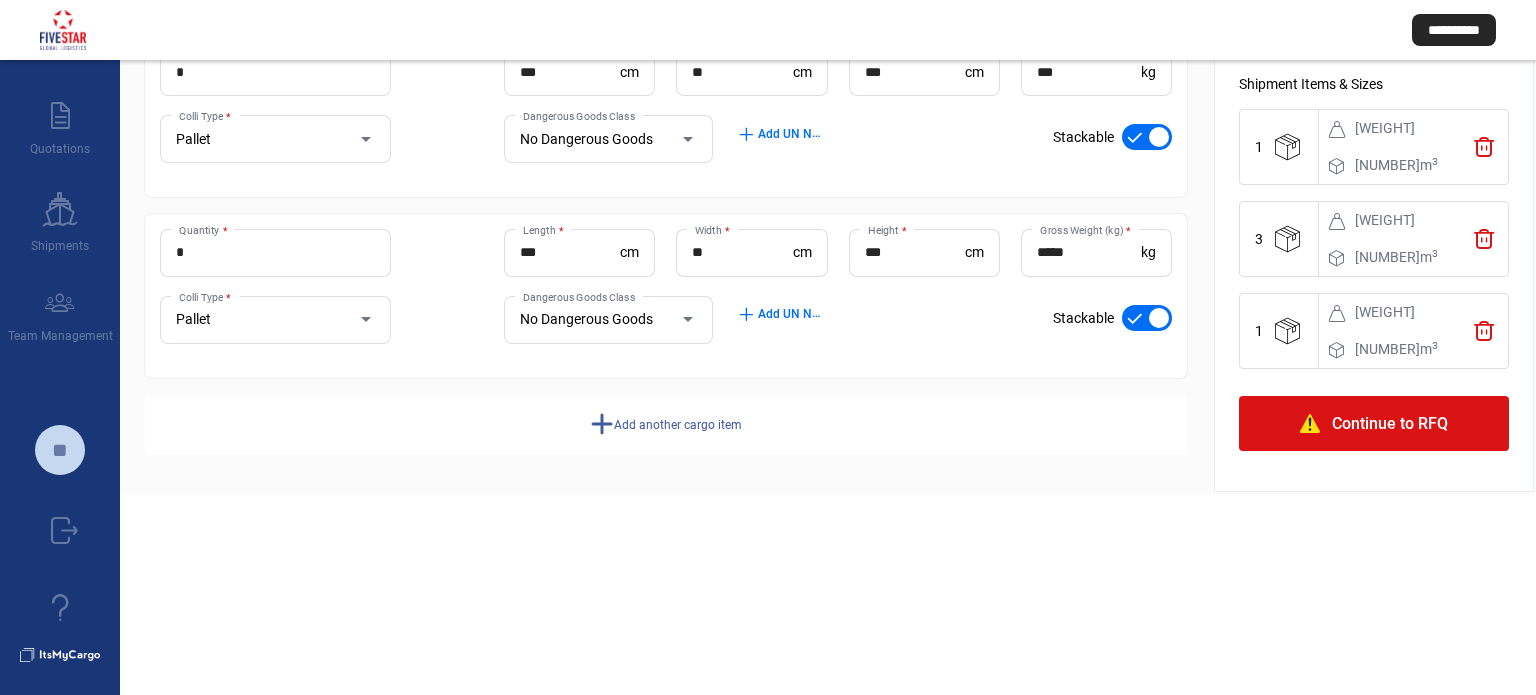 scroll, scrollTop: 211, scrollLeft: 0, axis: vertical 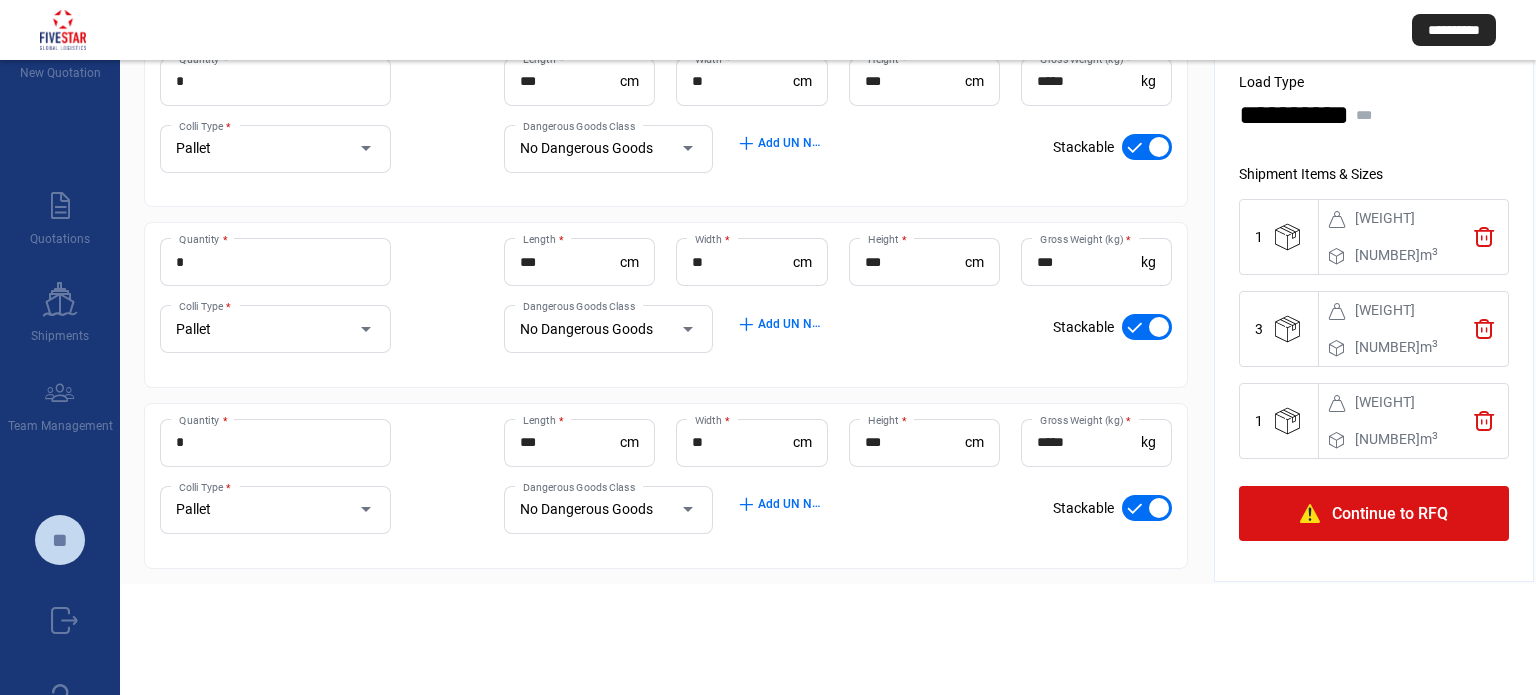 click on "Continue to RFQ" at bounding box center (1390, 514) 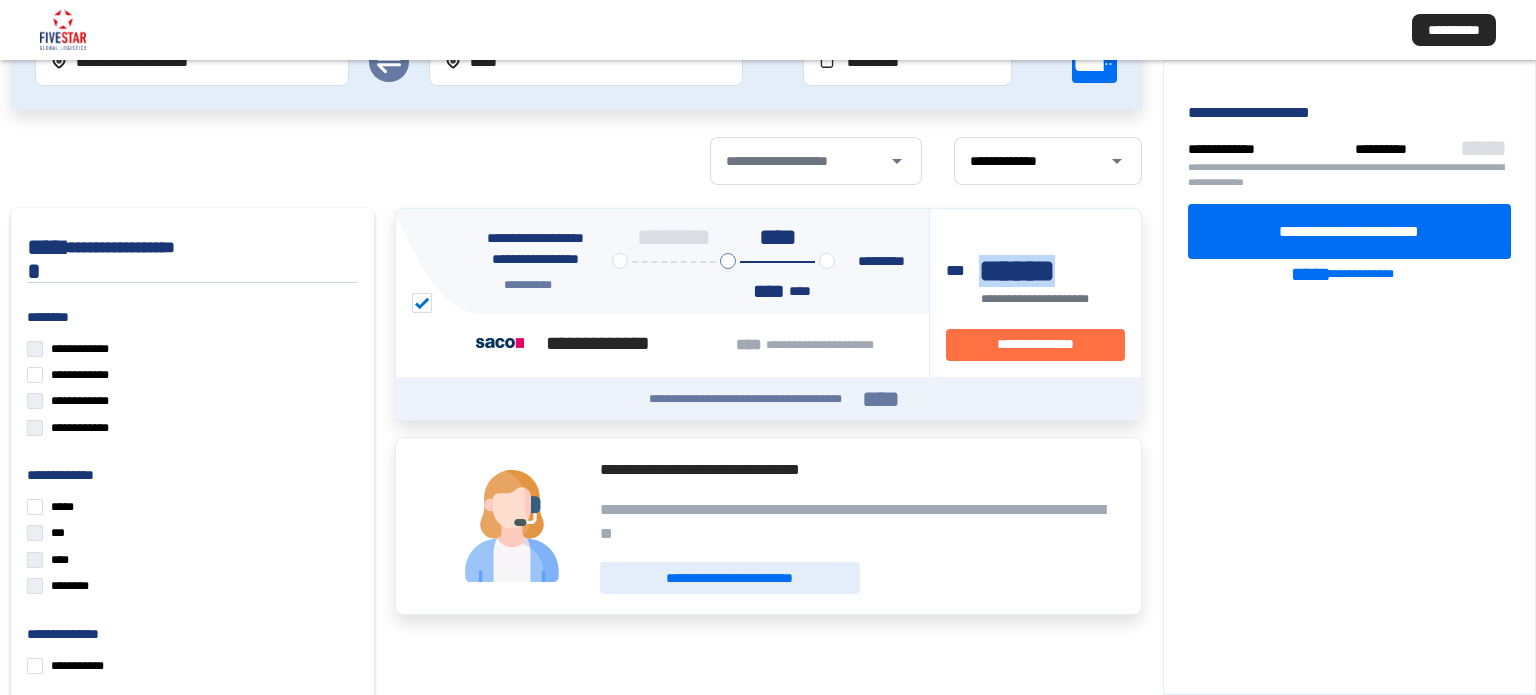 drag, startPoint x: 1064, startPoint y: 263, endPoint x: 975, endPoint y: 268, distance: 89.140335 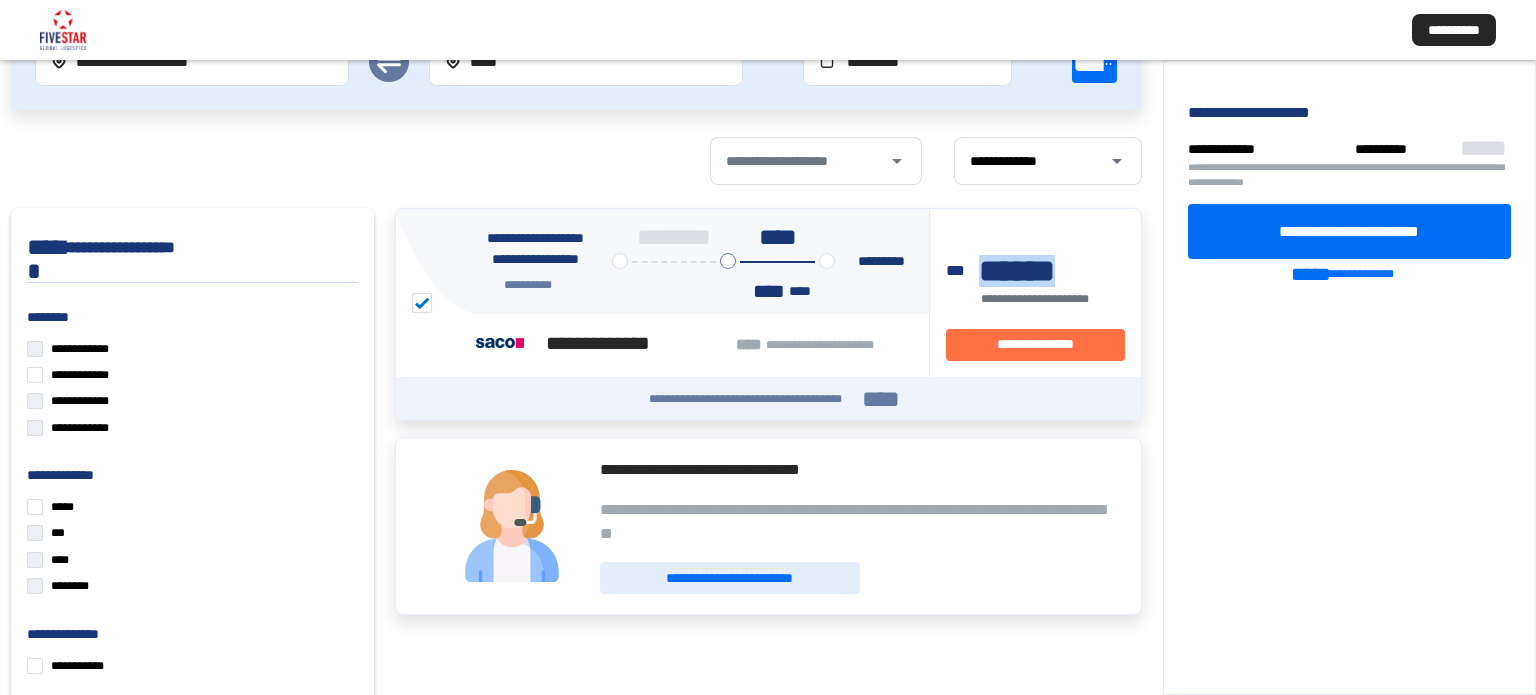 click on "*** ******" at bounding box center (1035, 265) 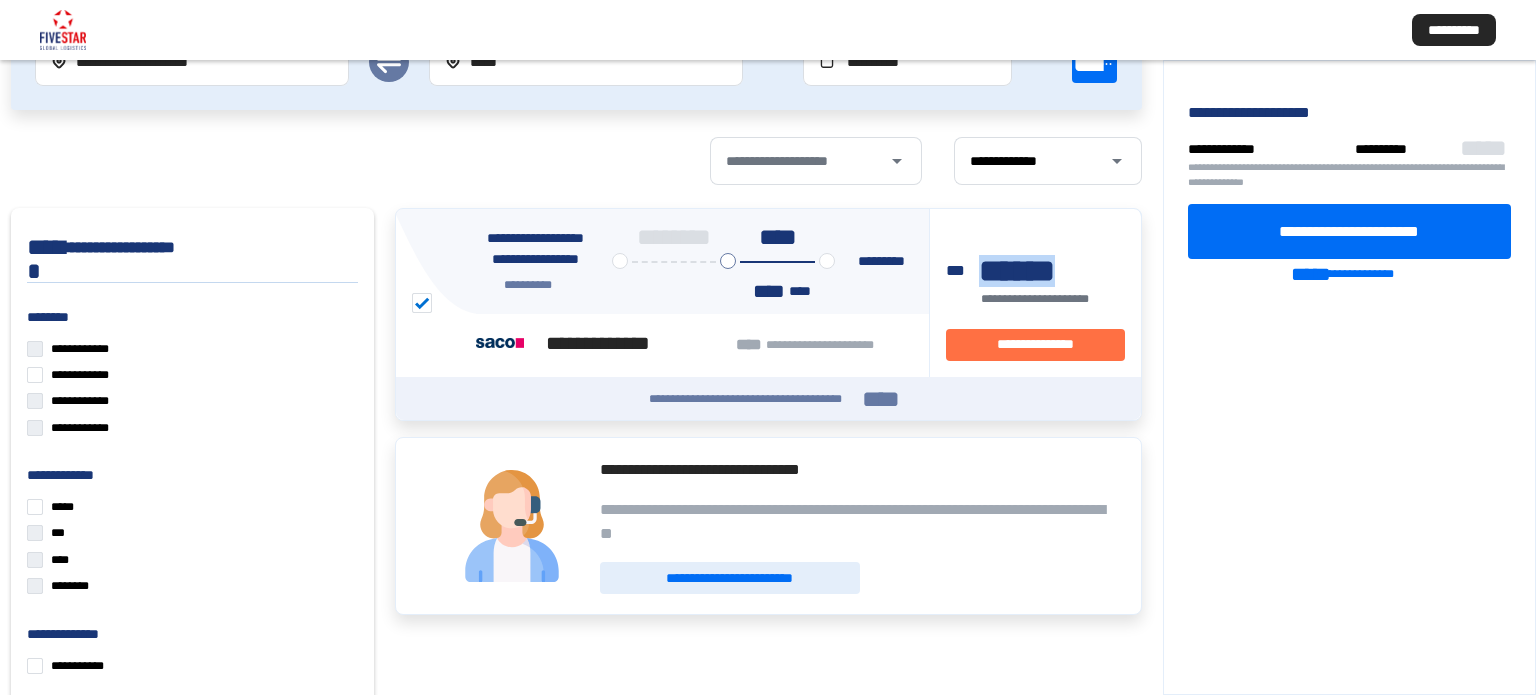 drag, startPoint x: 1076, startPoint y: 256, endPoint x: 972, endPoint y: 259, distance: 104.04326 